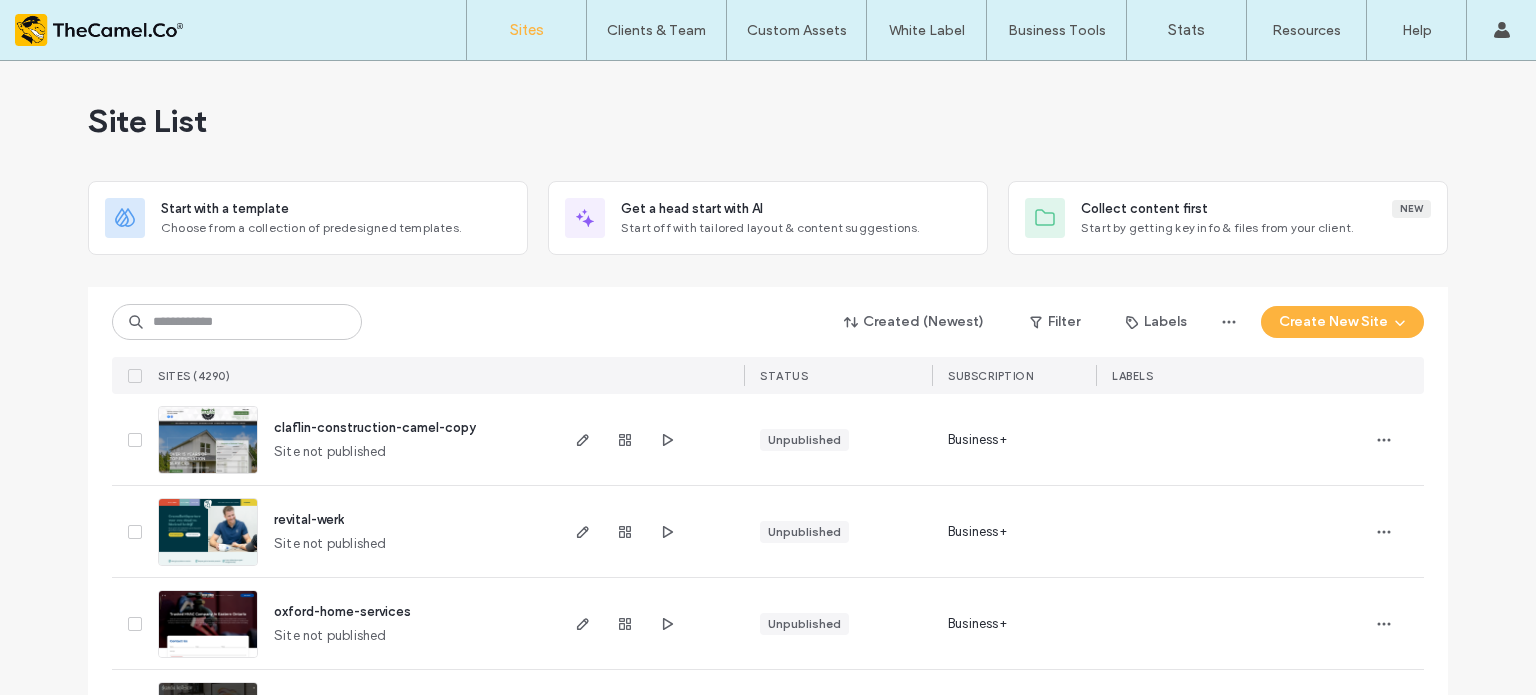 scroll, scrollTop: 0, scrollLeft: 0, axis: both 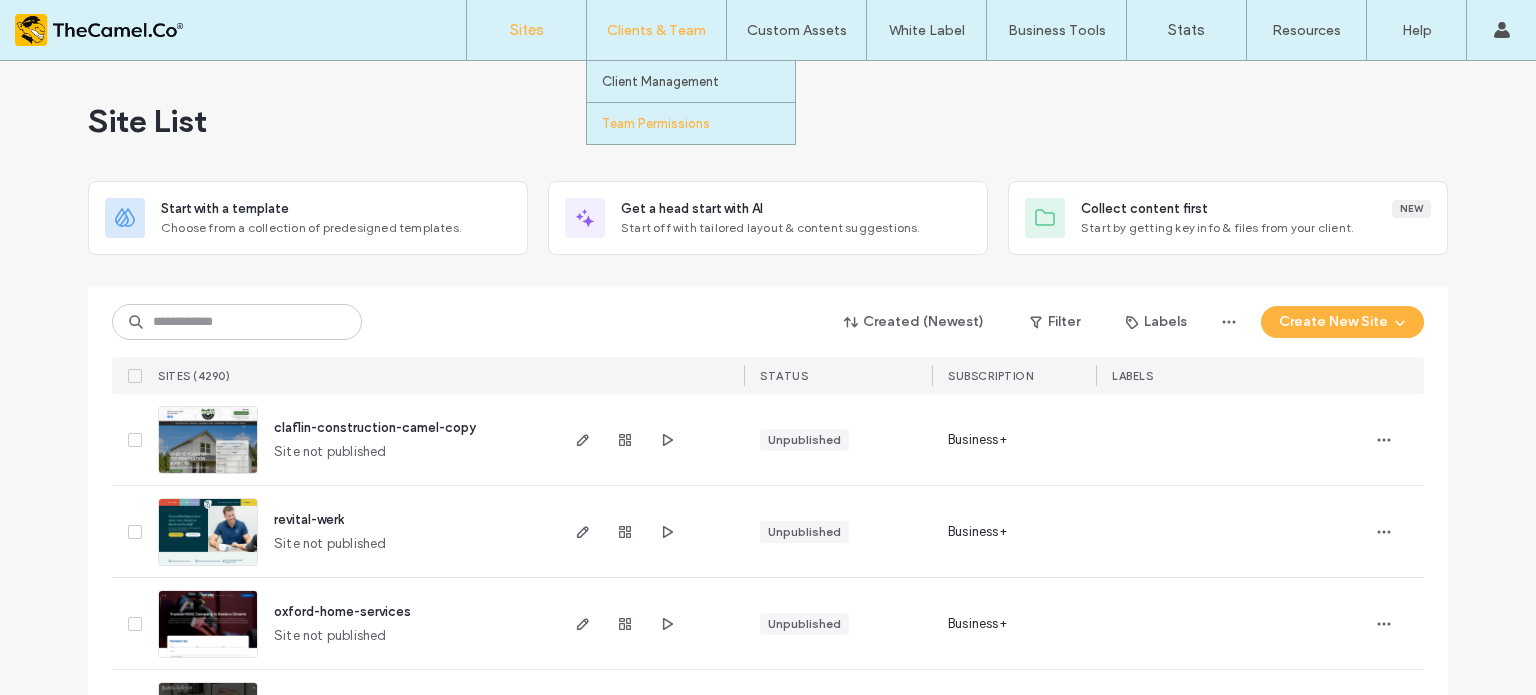 click on "Team Permissions" at bounding box center [656, 123] 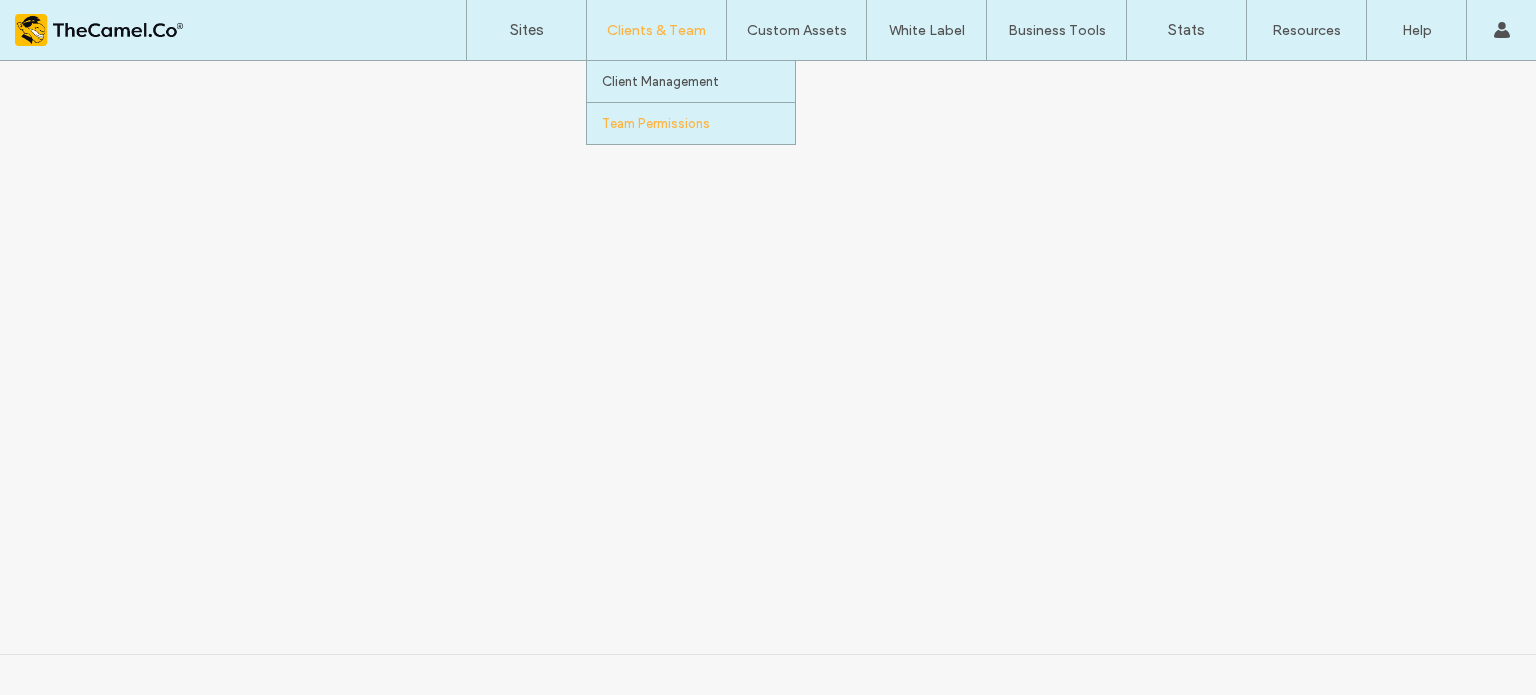 scroll, scrollTop: 0, scrollLeft: 0, axis: both 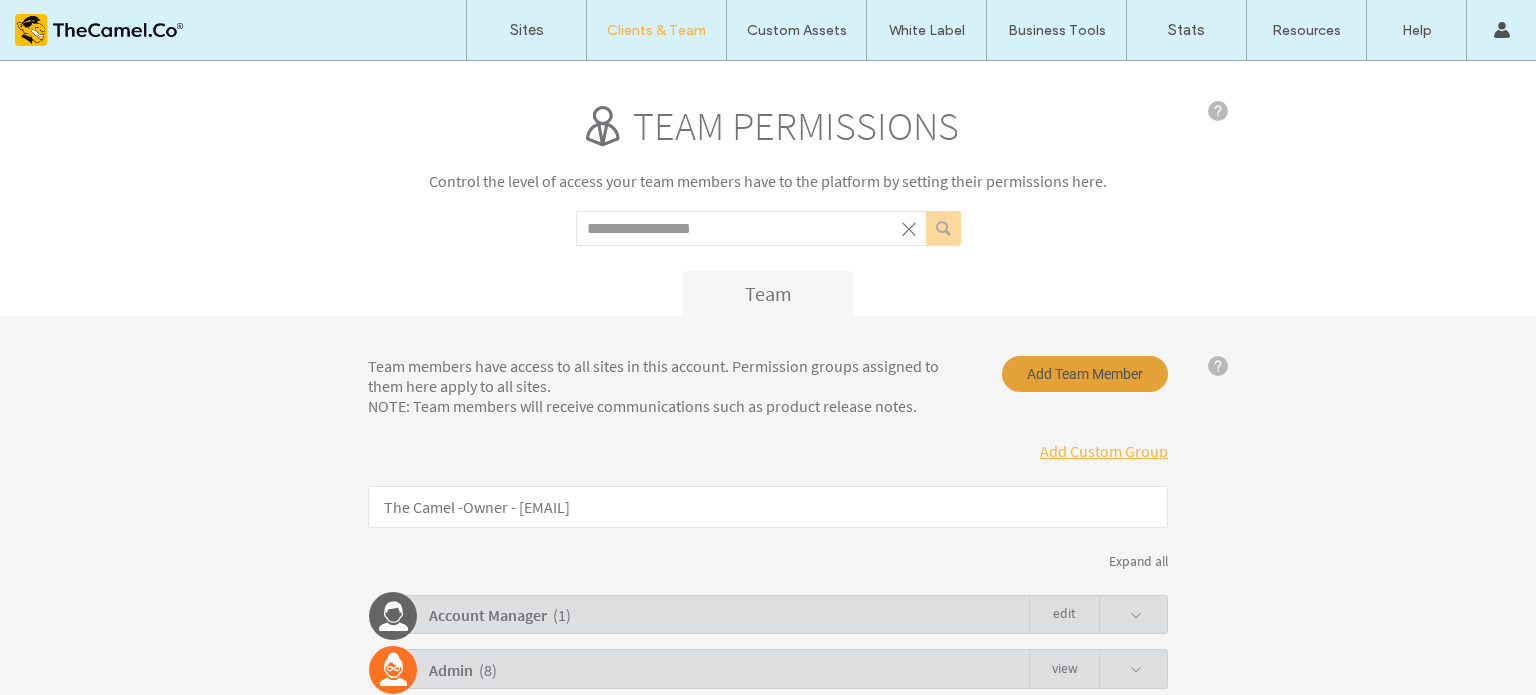 click on "Add Team Member" at bounding box center [1085, 374] 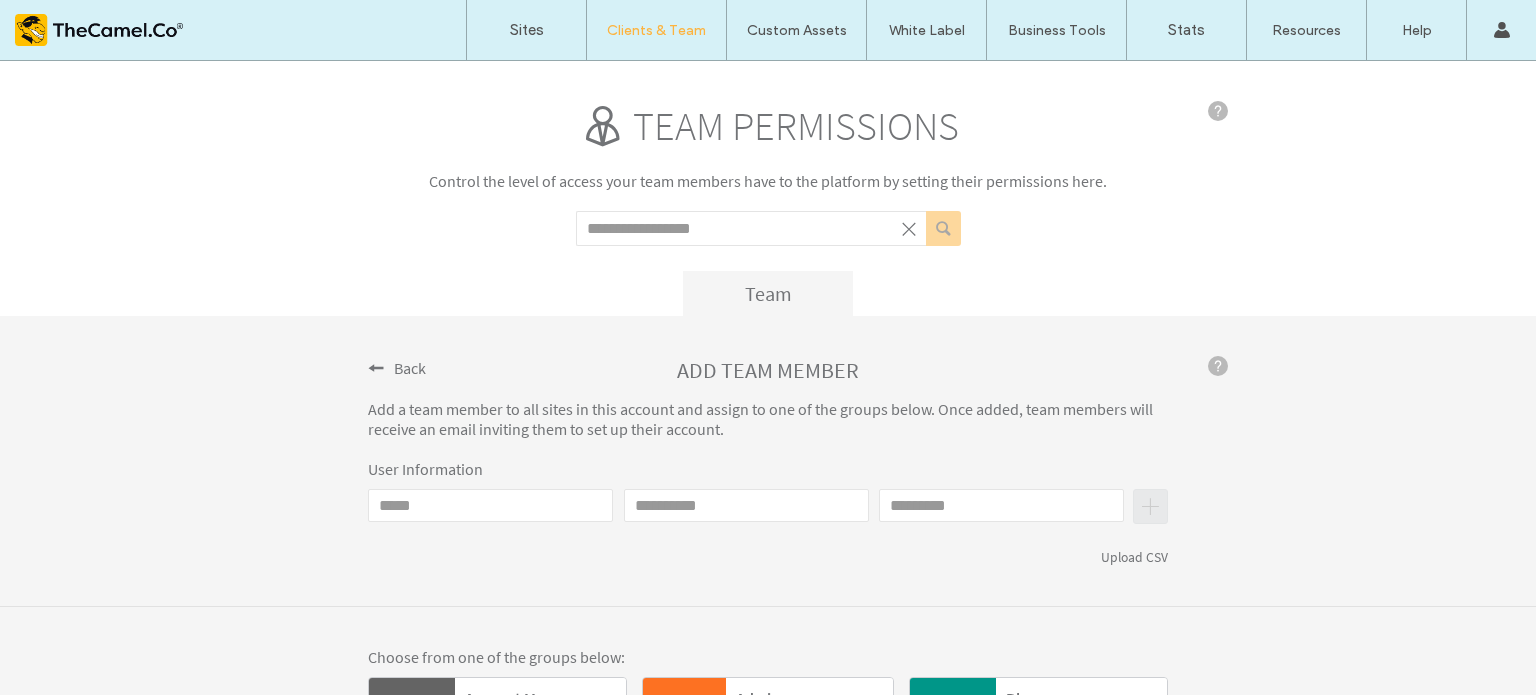 click on "Email" 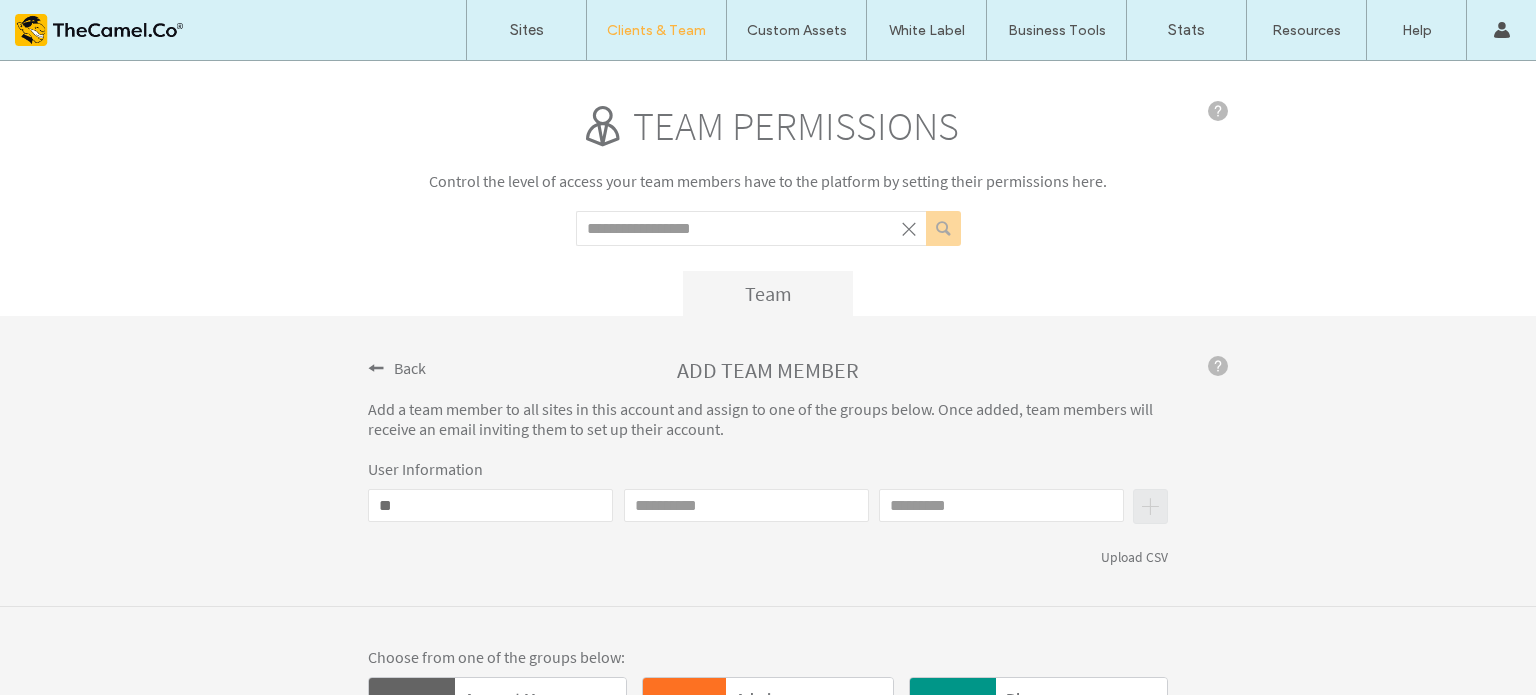 type on "*" 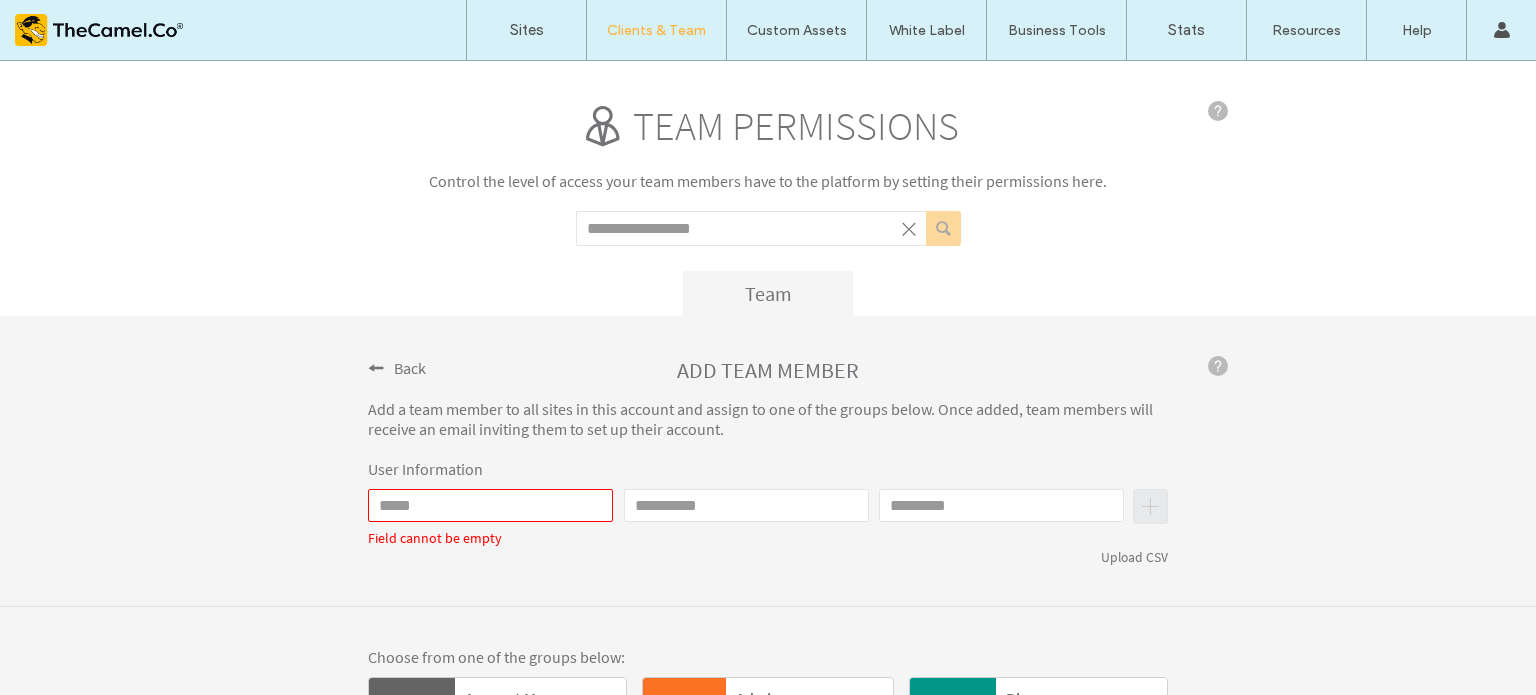 click on "Email" 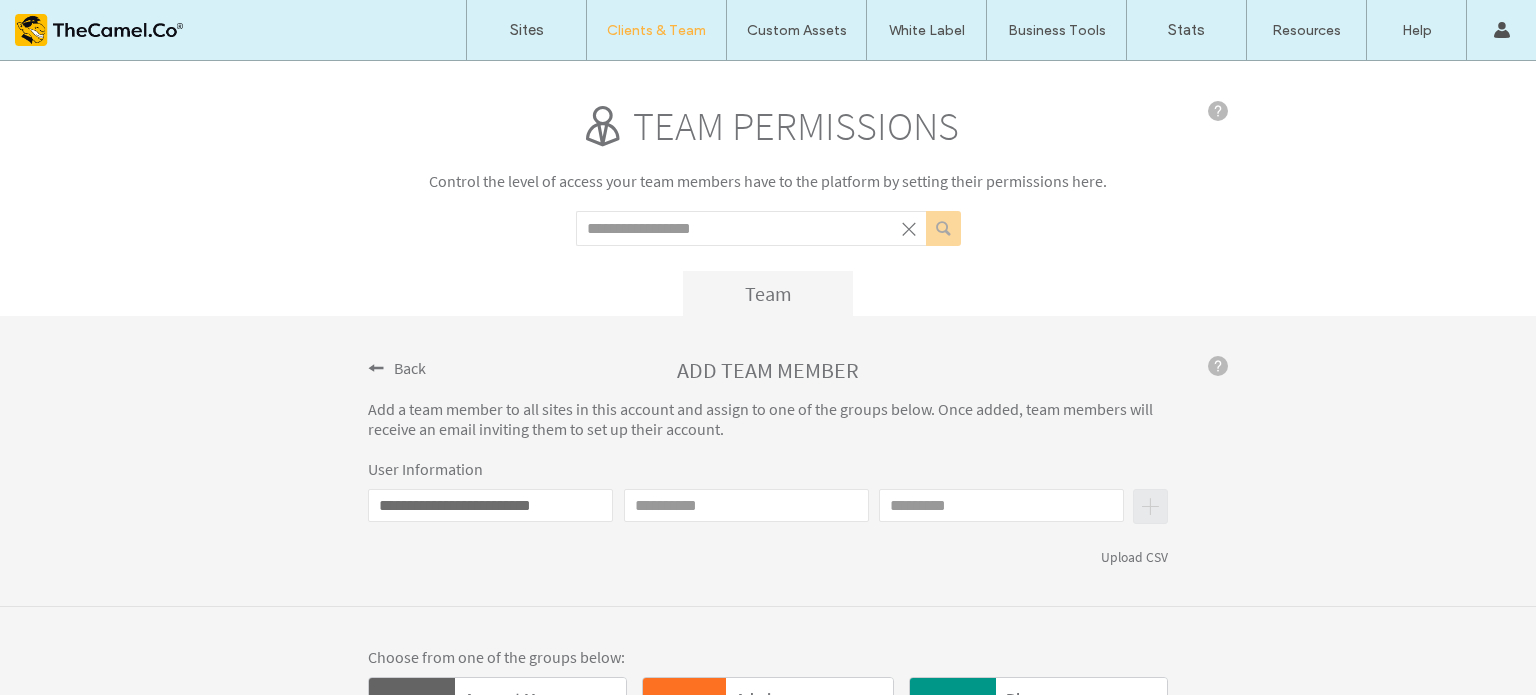 type on "**********" 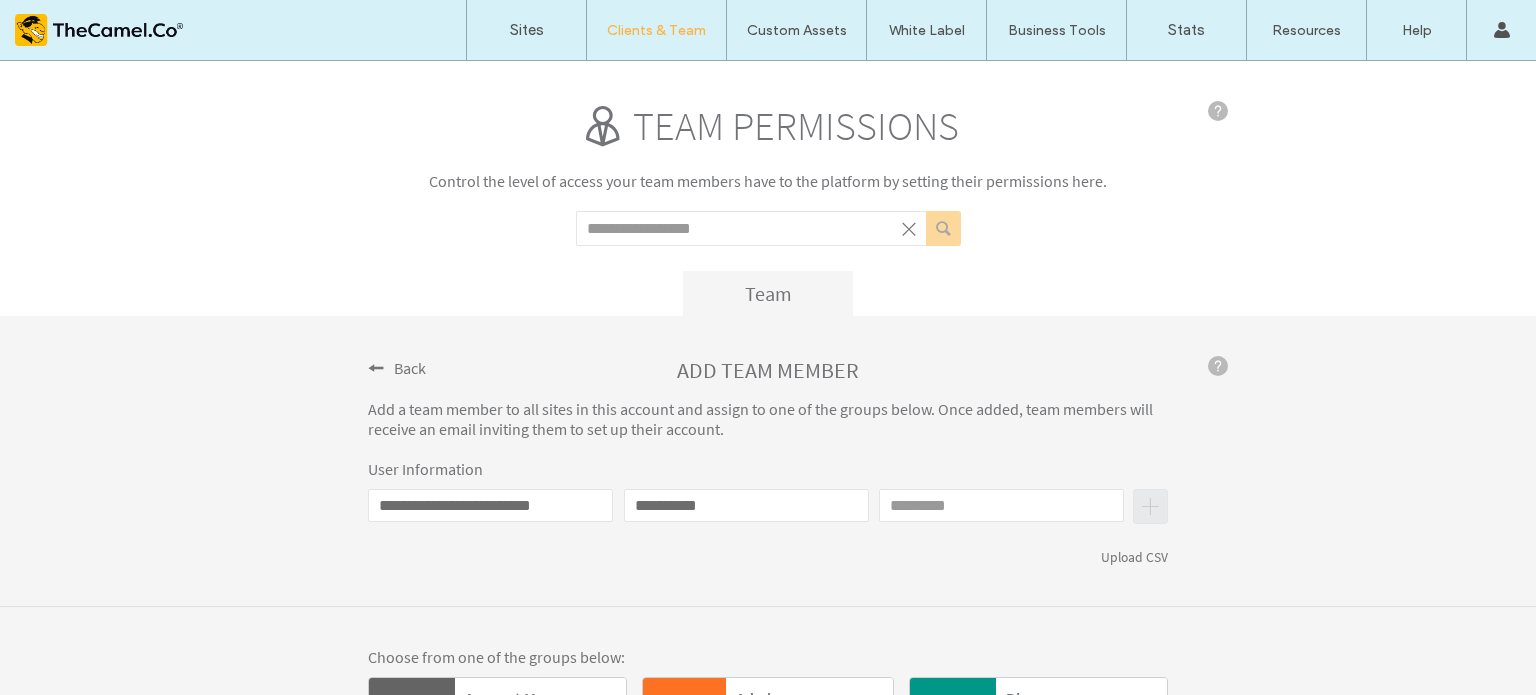 type on "**********" 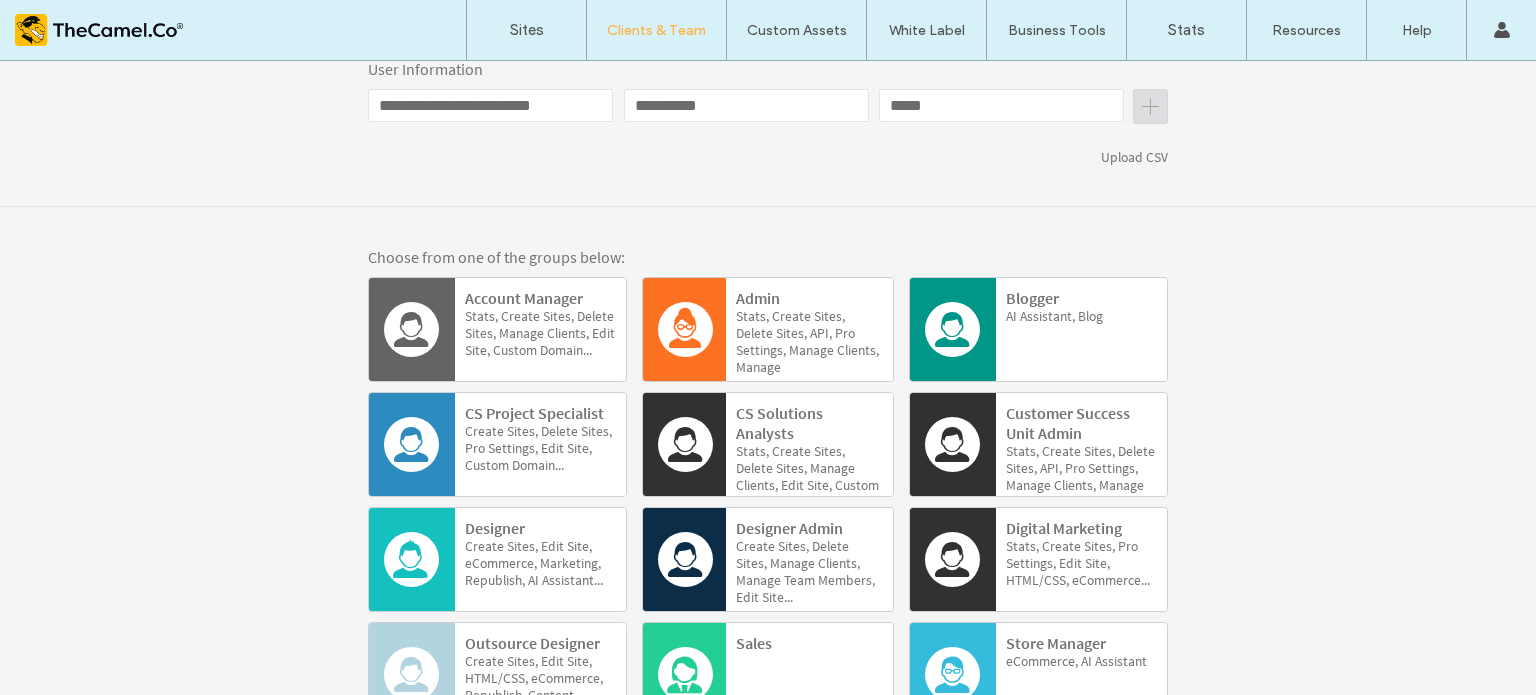 scroll, scrollTop: 707, scrollLeft: 0, axis: vertical 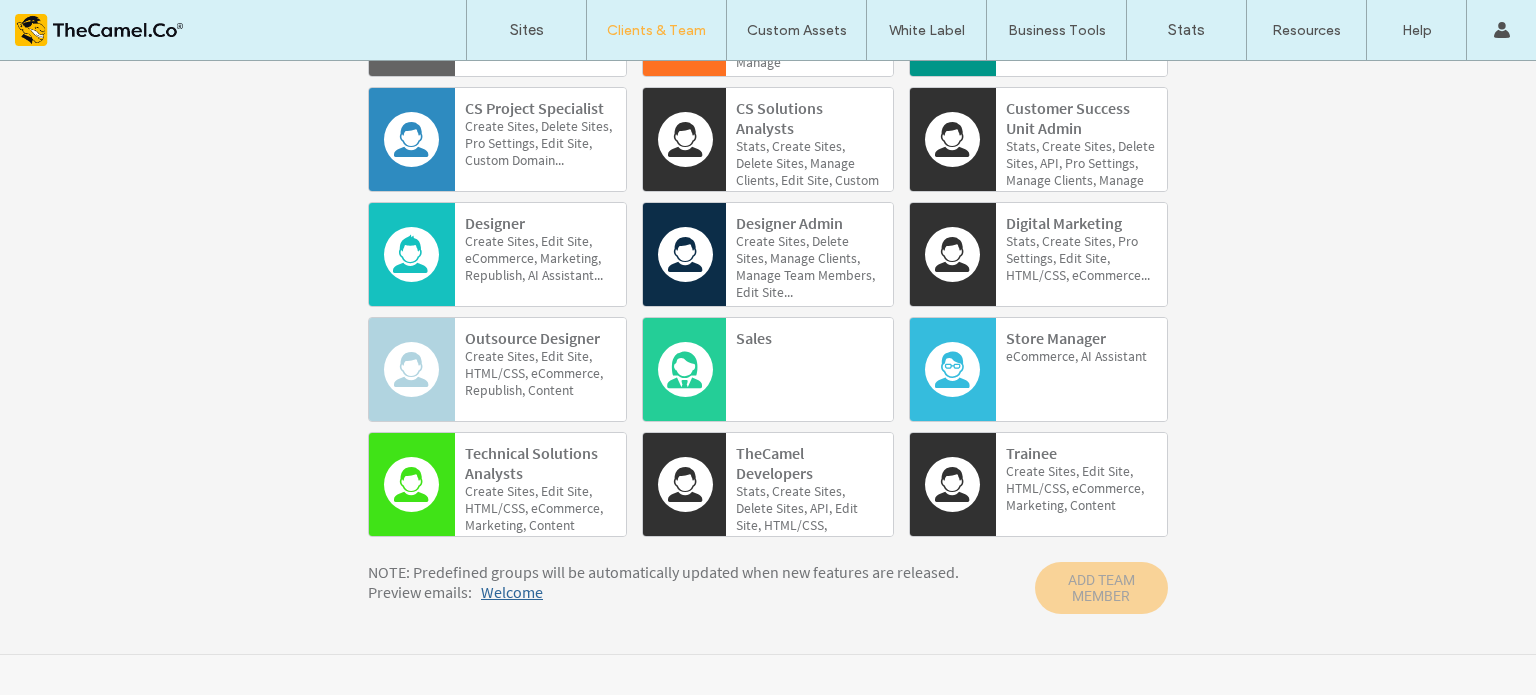 type on "*****" 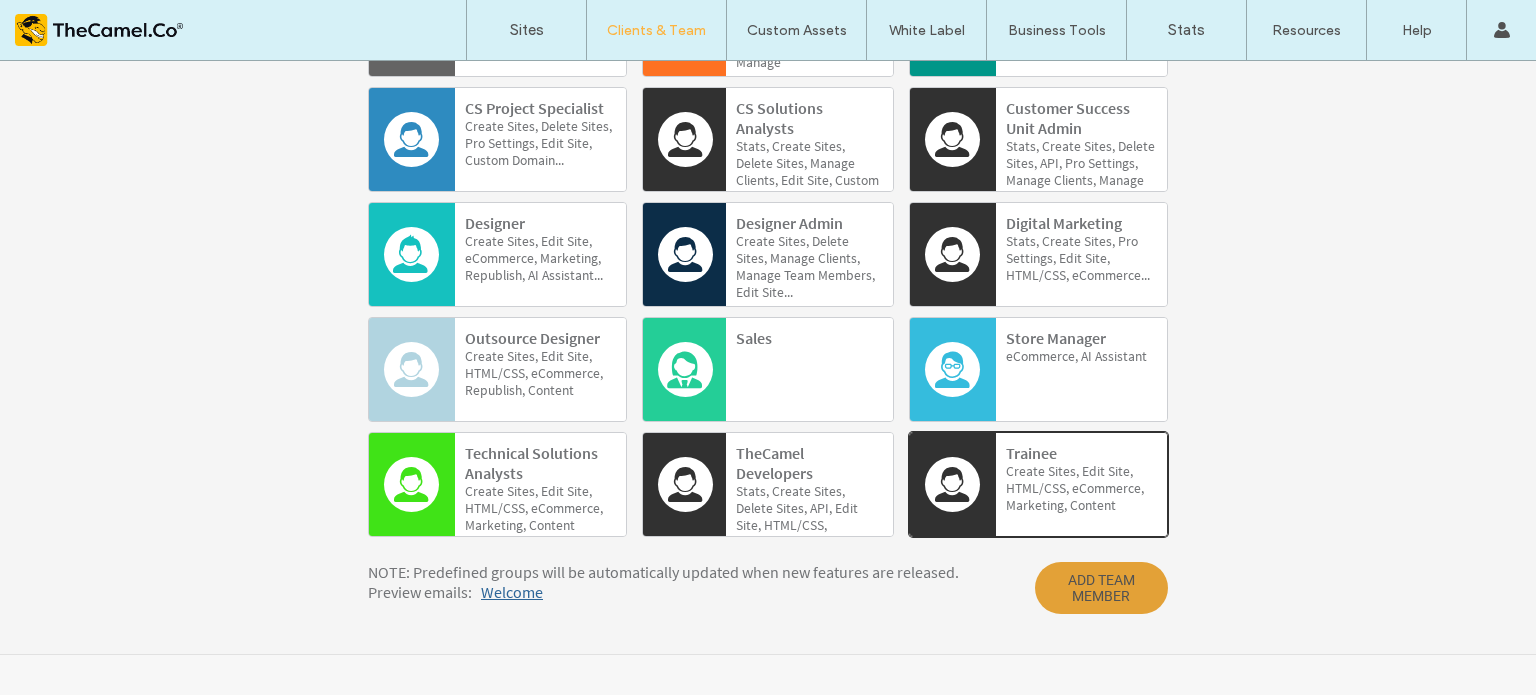 click on "ADD TEAM MEMBER" at bounding box center [1101, 588] 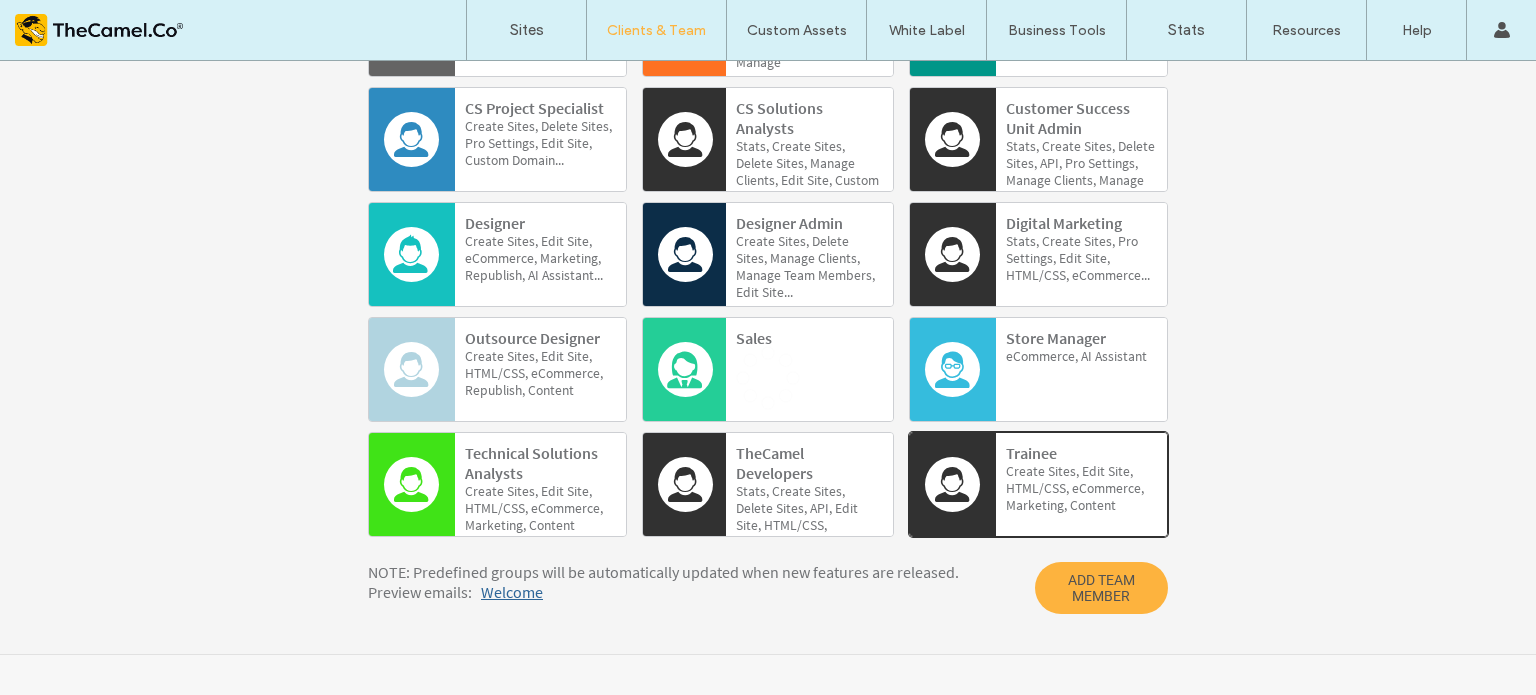 type 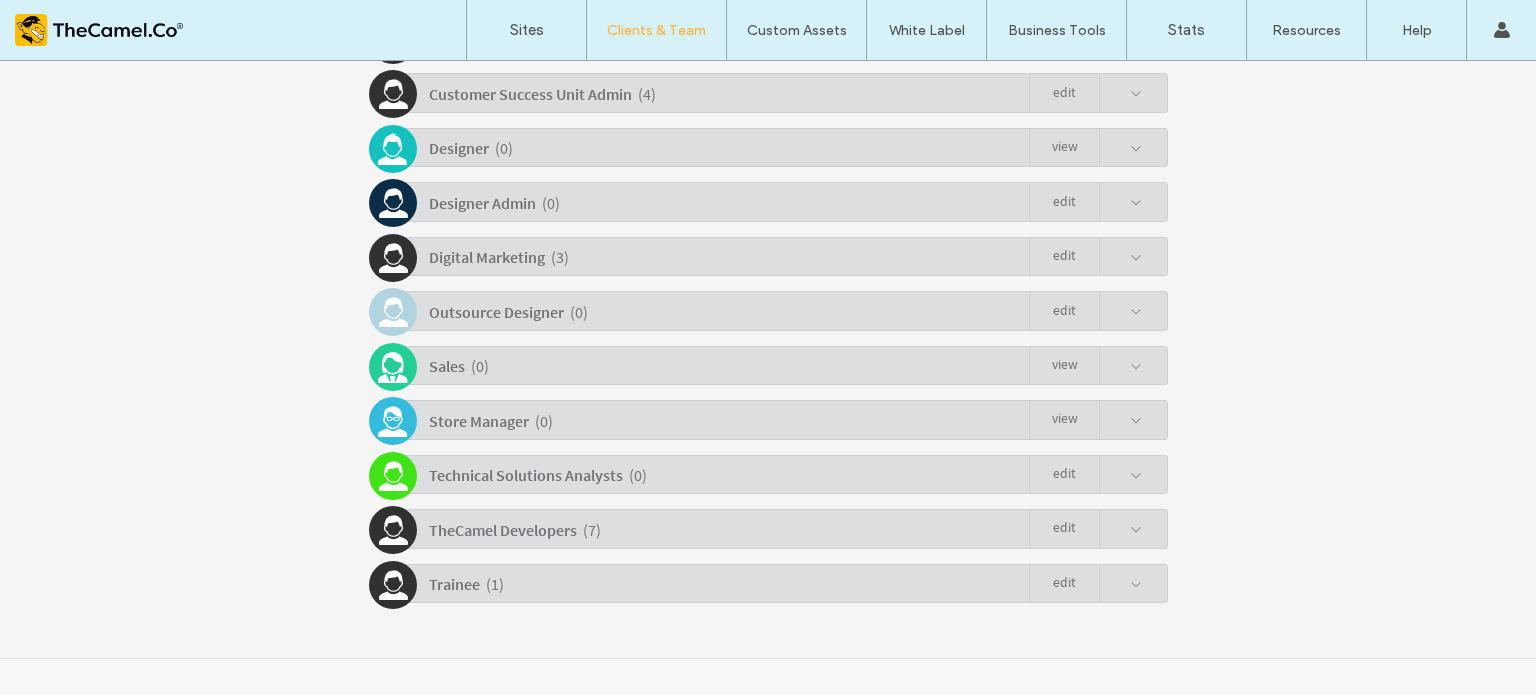 scroll, scrollTop: 797, scrollLeft: 0, axis: vertical 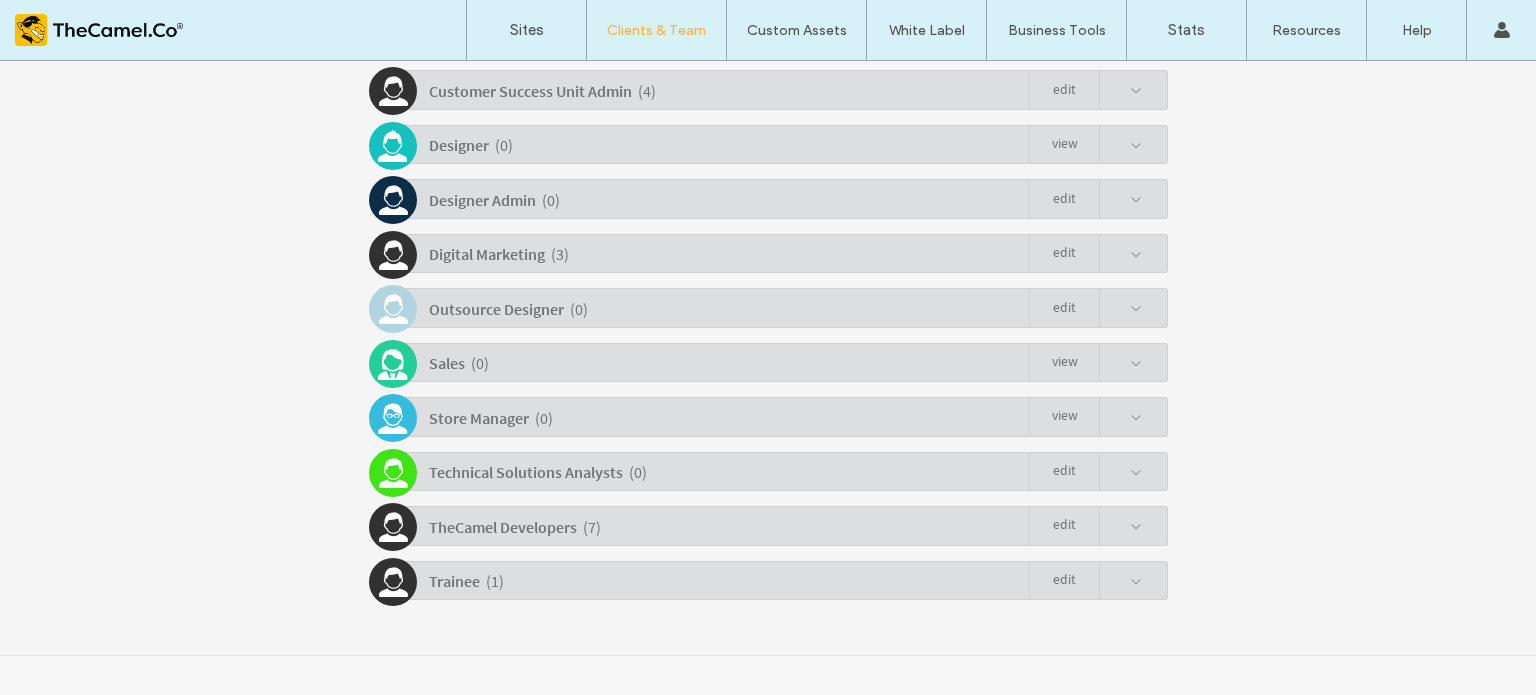 click on "Edit" 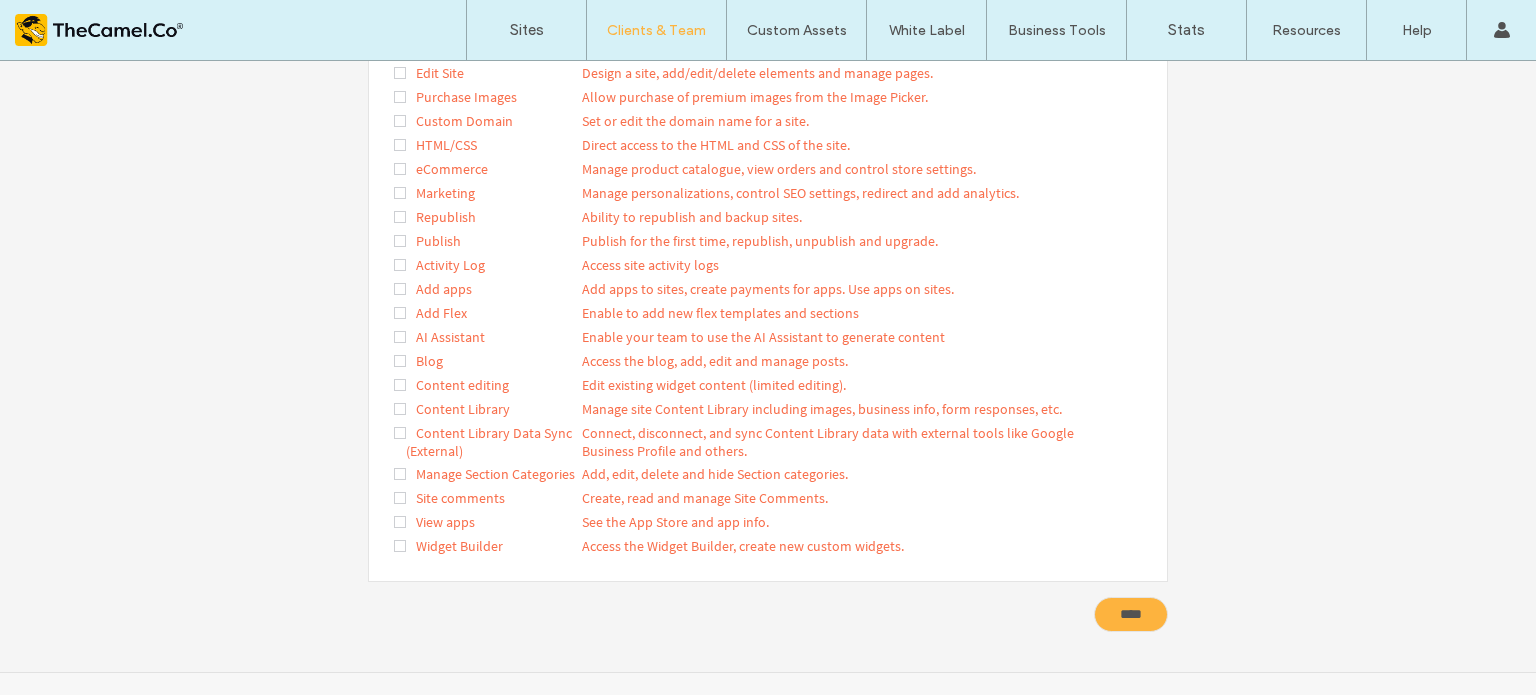 scroll, scrollTop: 792, scrollLeft: 0, axis: vertical 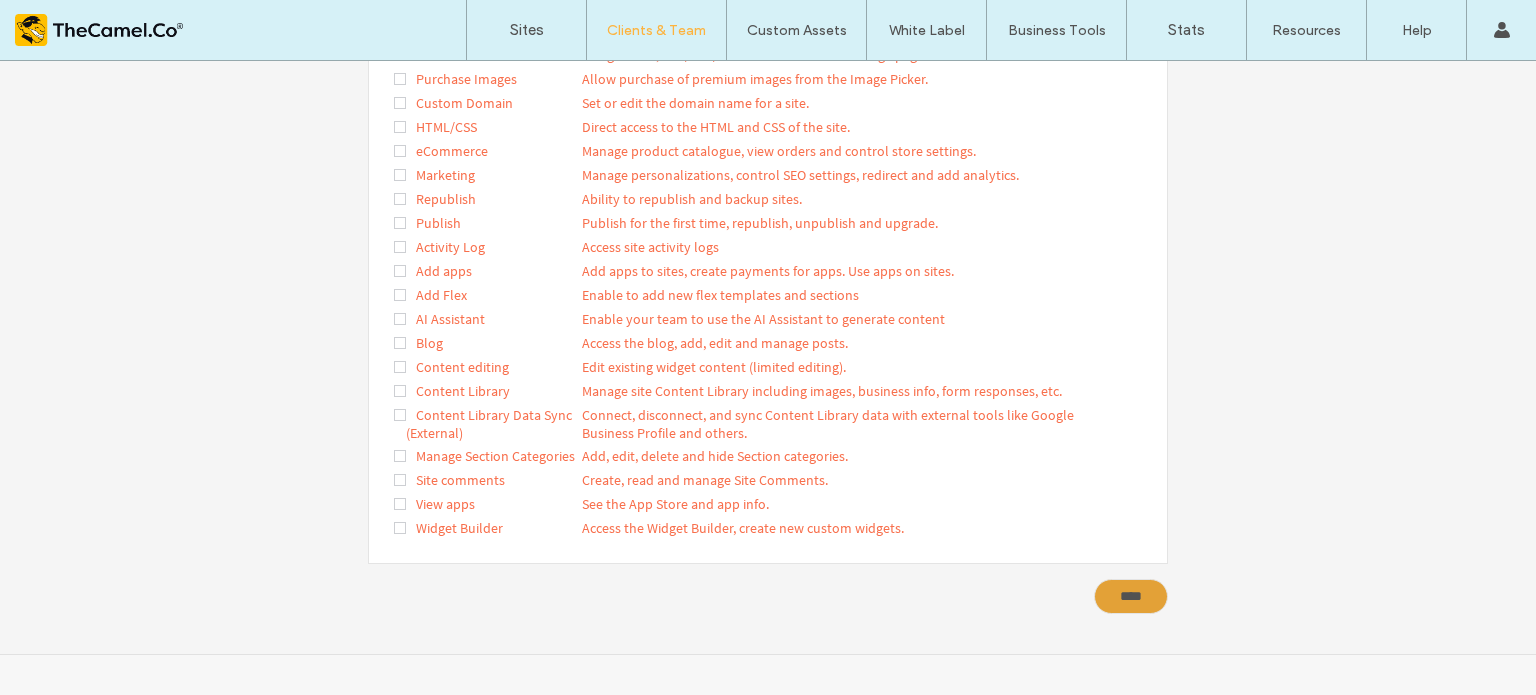 click on "****" 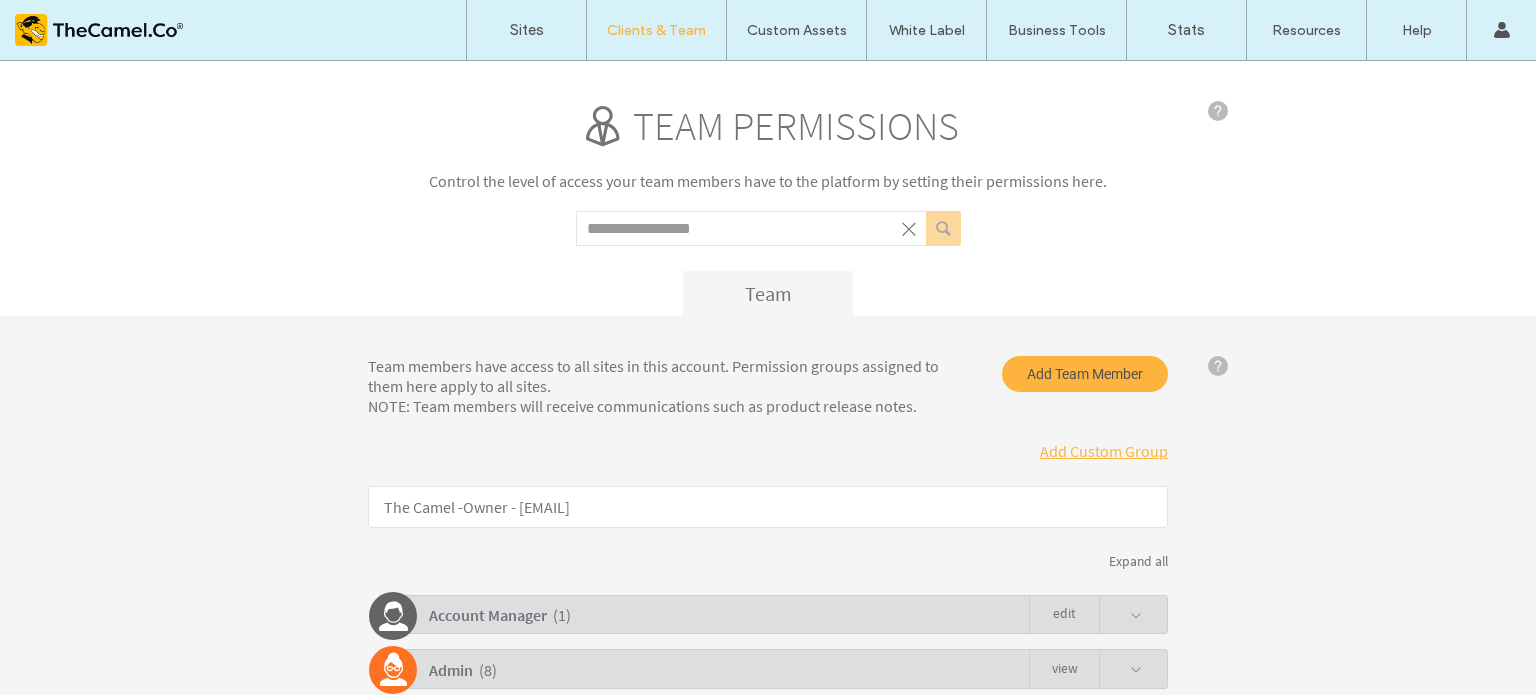 scroll, scrollTop: 0, scrollLeft: 0, axis: both 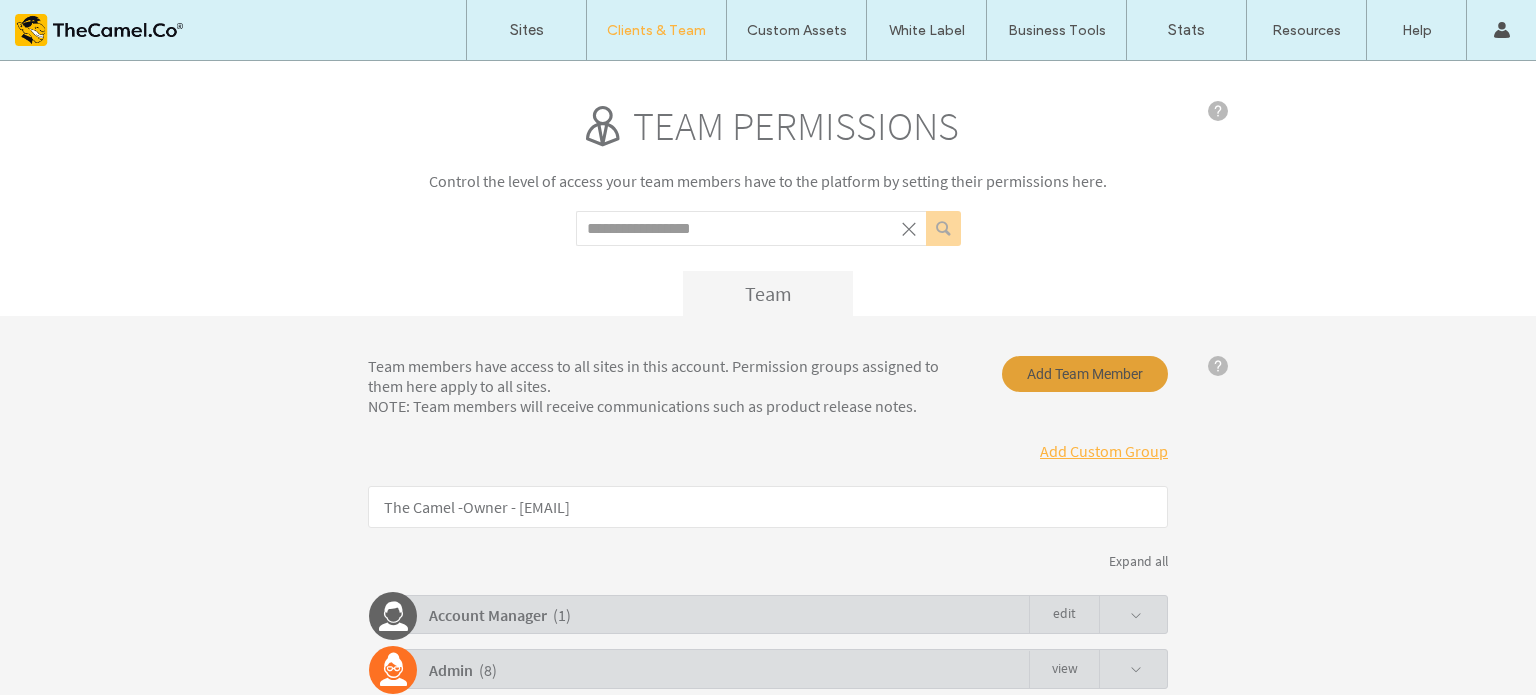 click on "Add Team Member" at bounding box center [1085, 374] 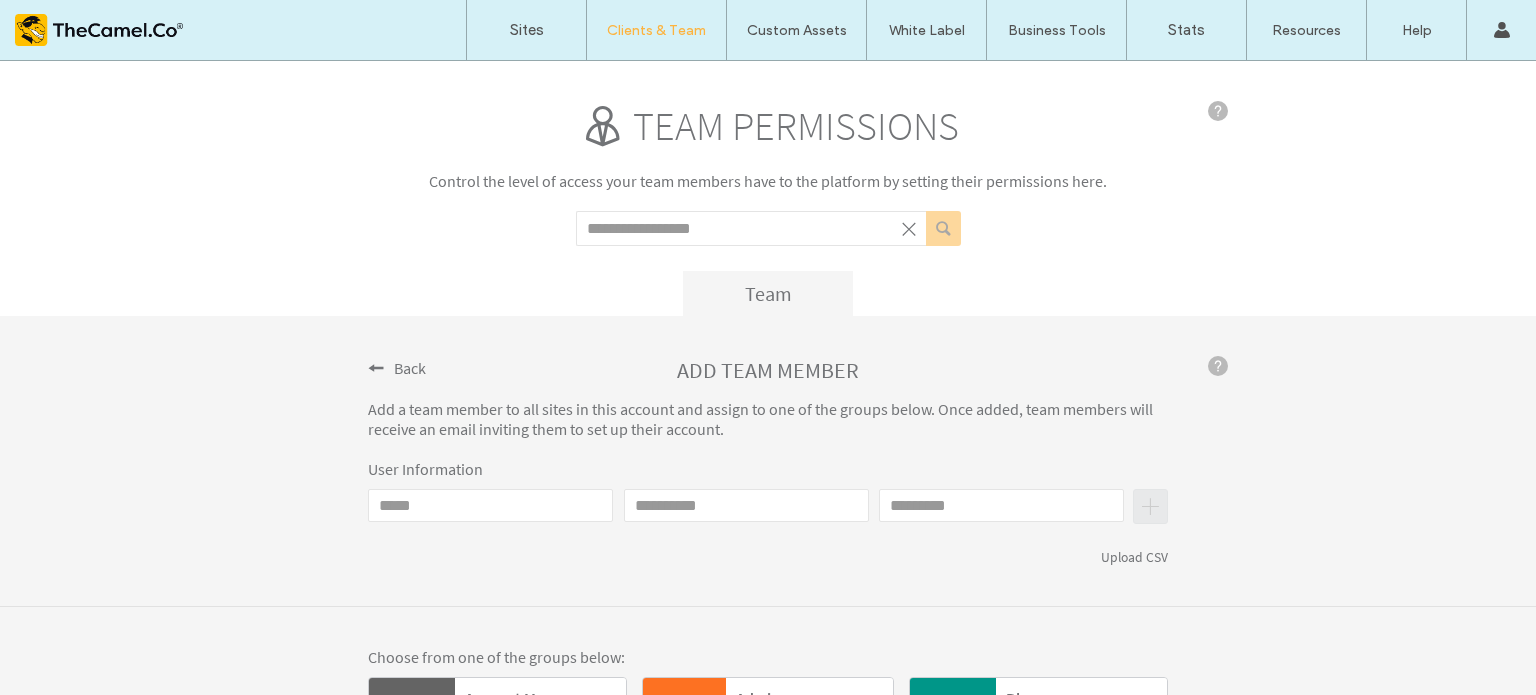 click on "Email" 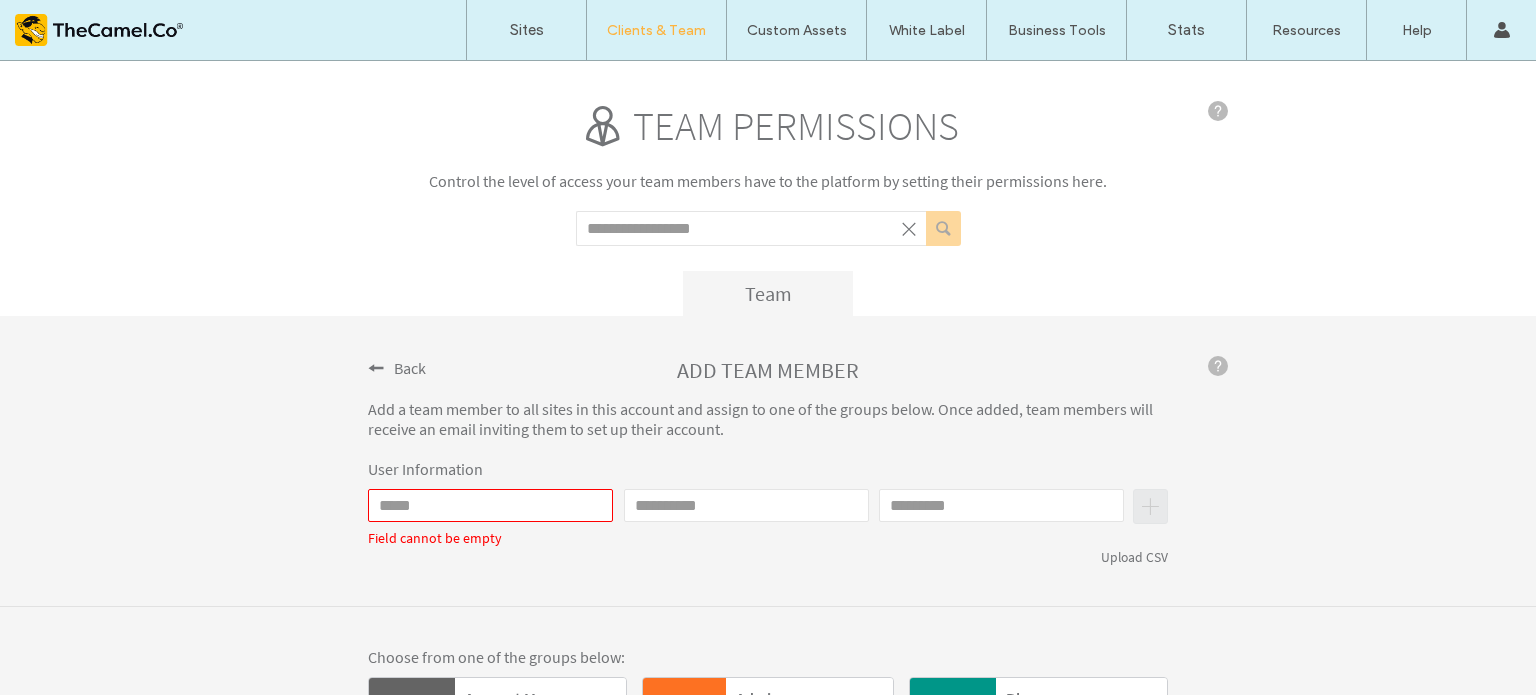 paste on "**********" 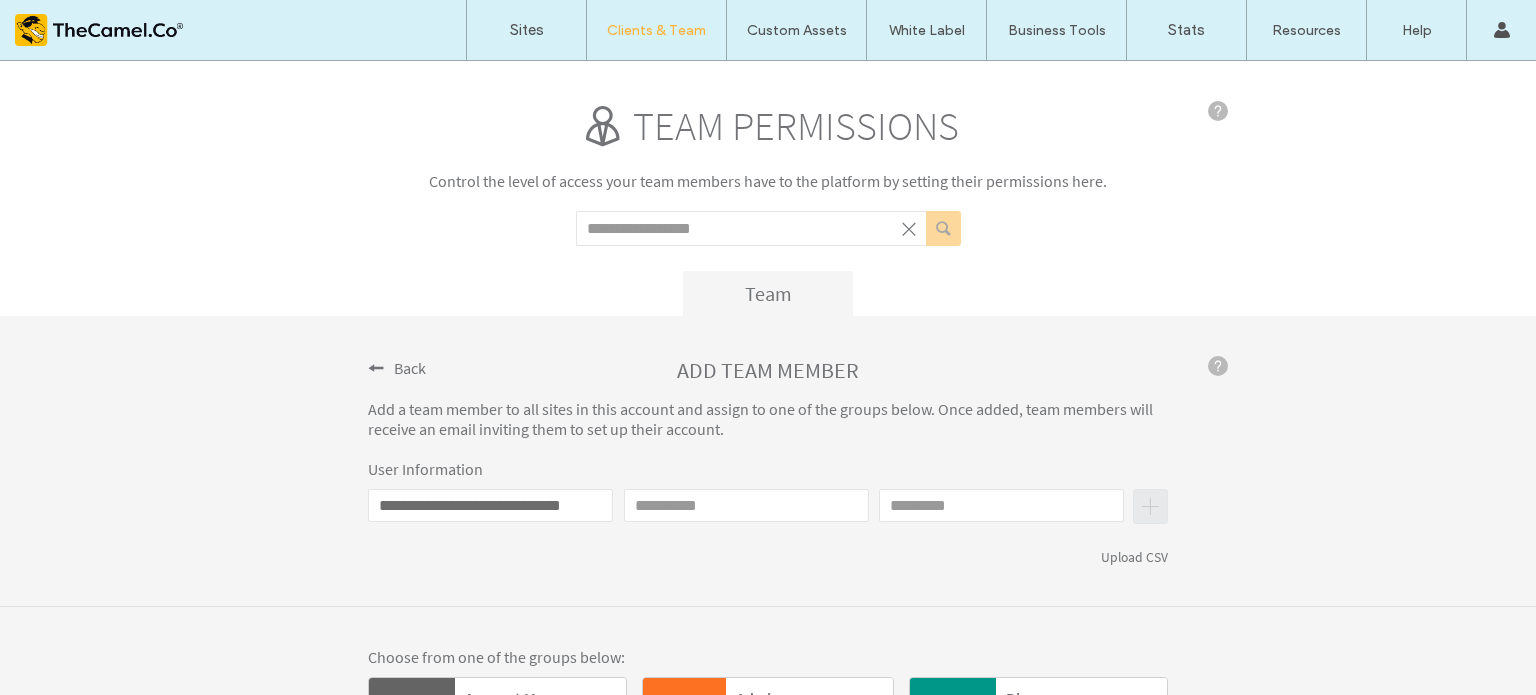 type on "**********" 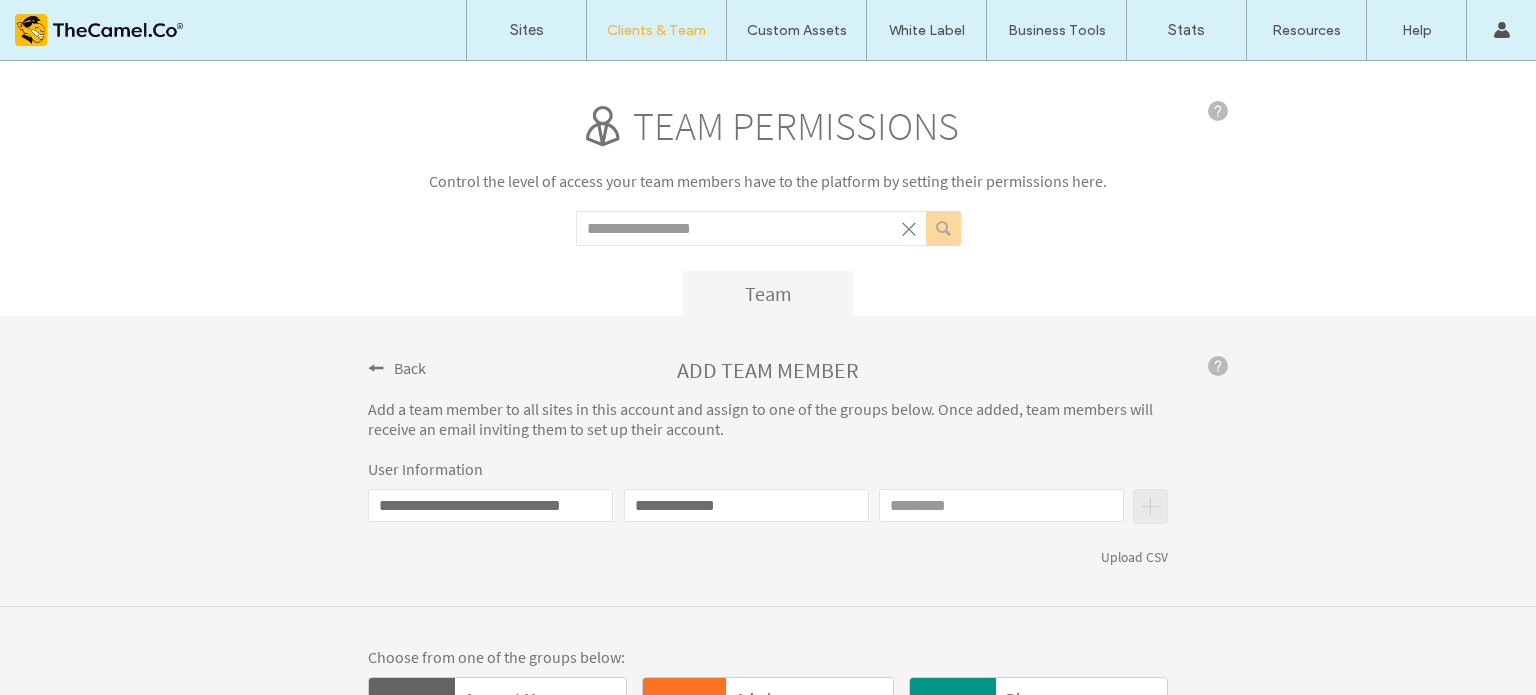 type on "**********" 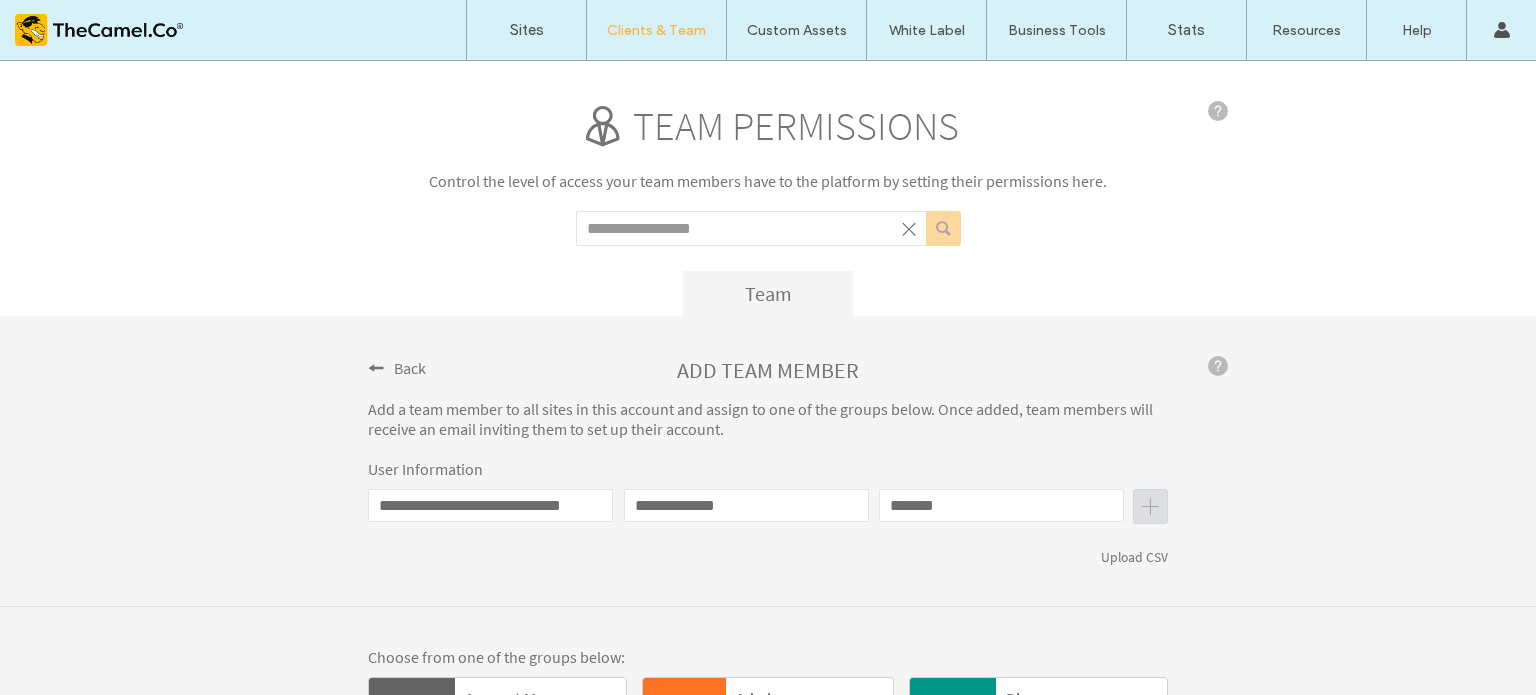 type on "*******" 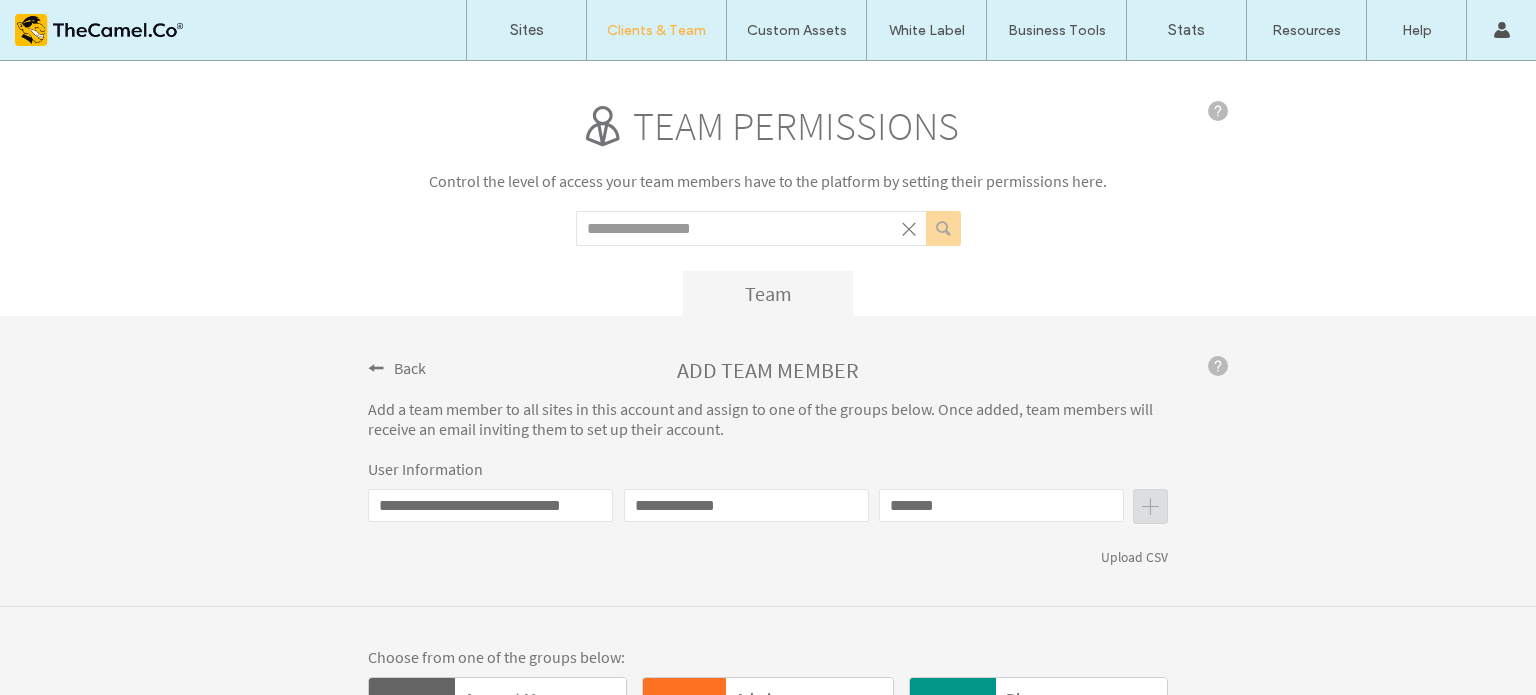 type 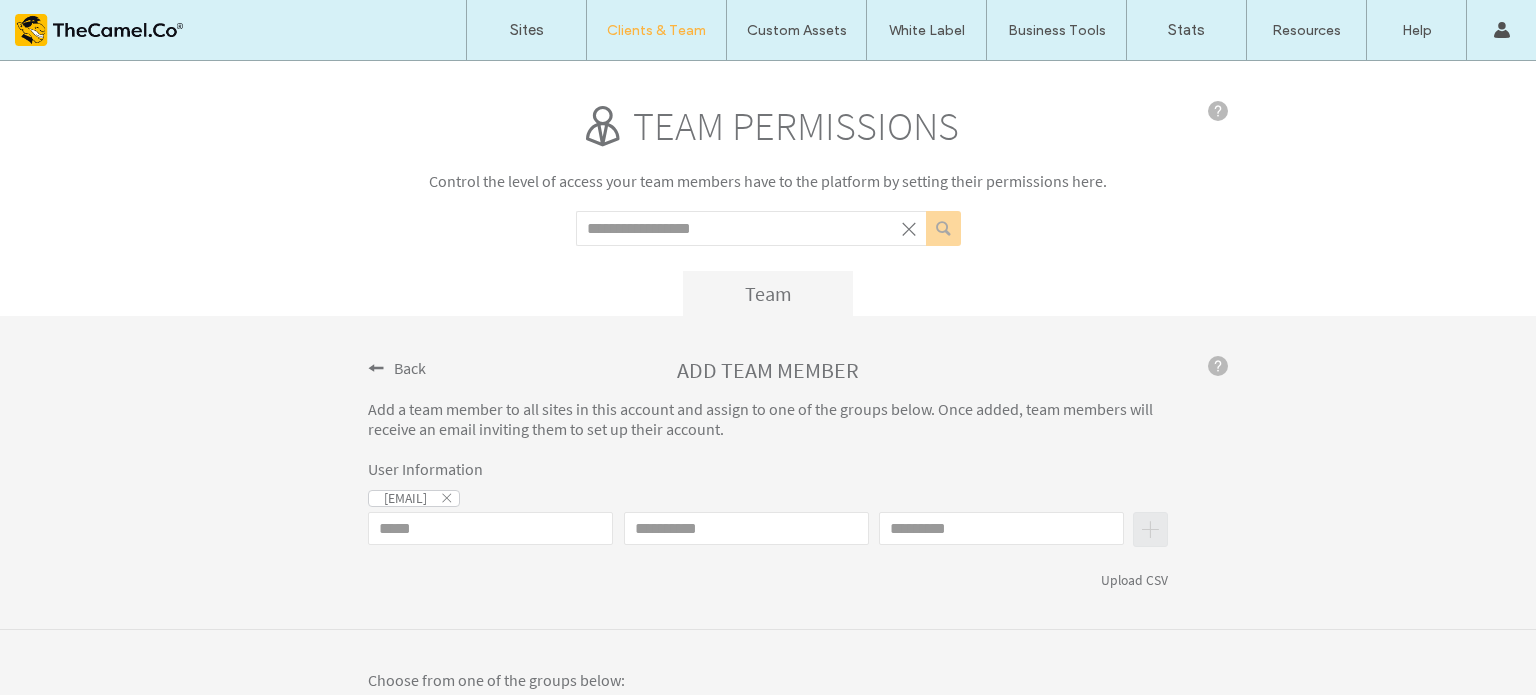 click on "Email" 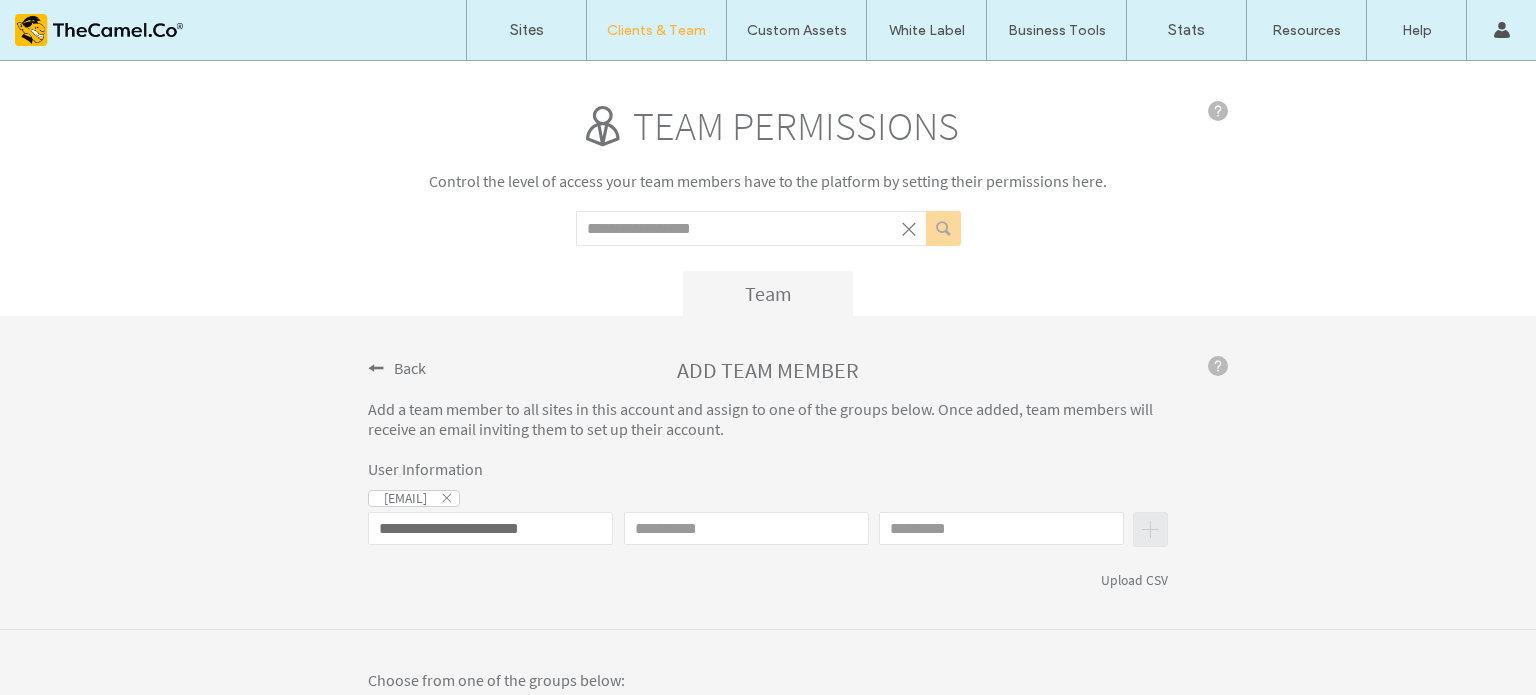 type on "**********" 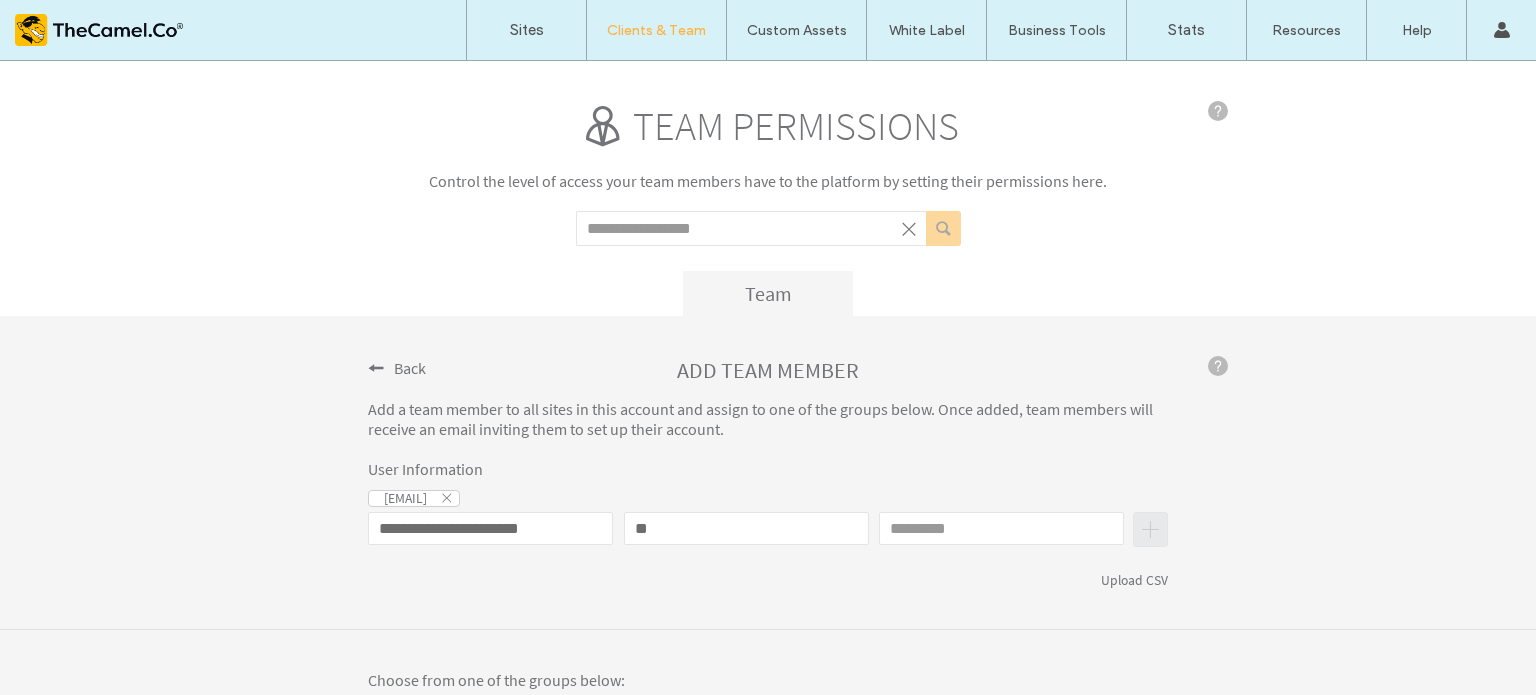 type on "*" 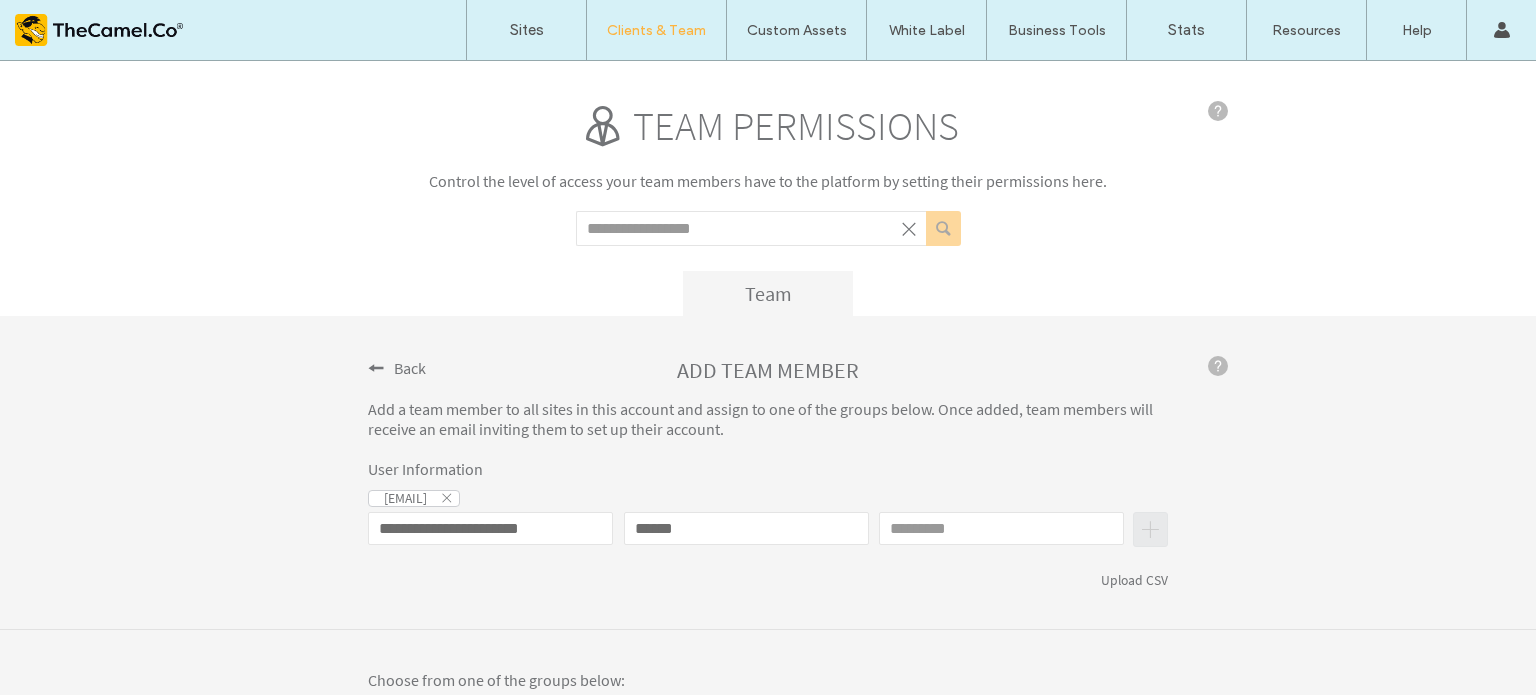 type on "******" 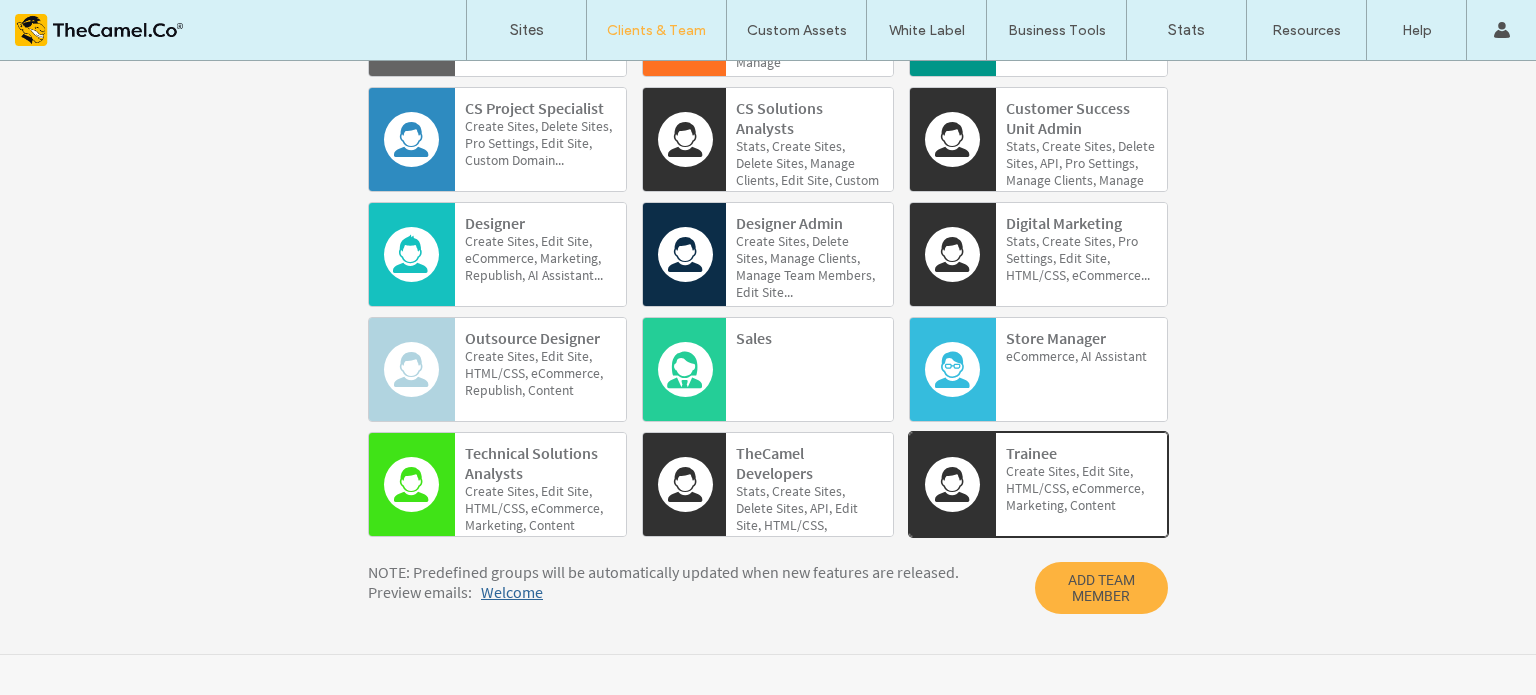 scroll, scrollTop: 730, scrollLeft: 0, axis: vertical 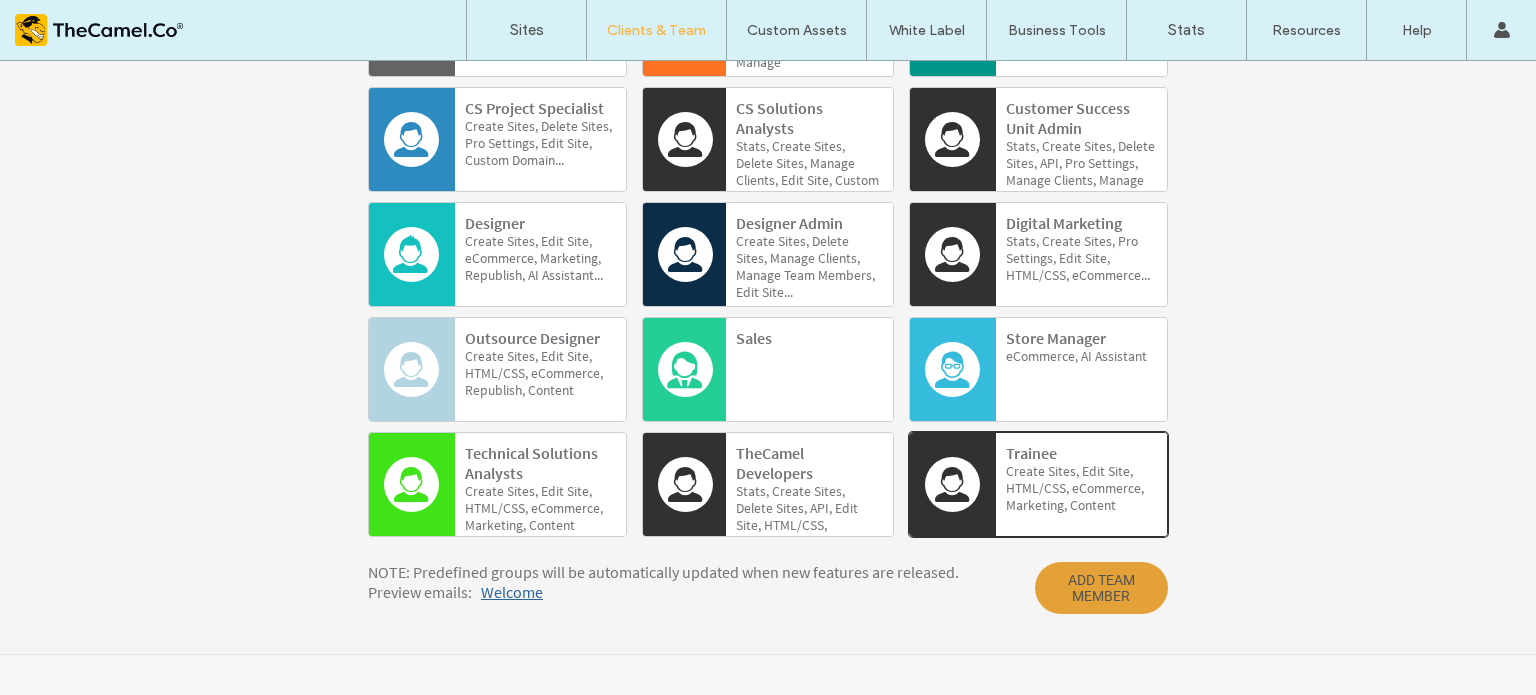type on "******" 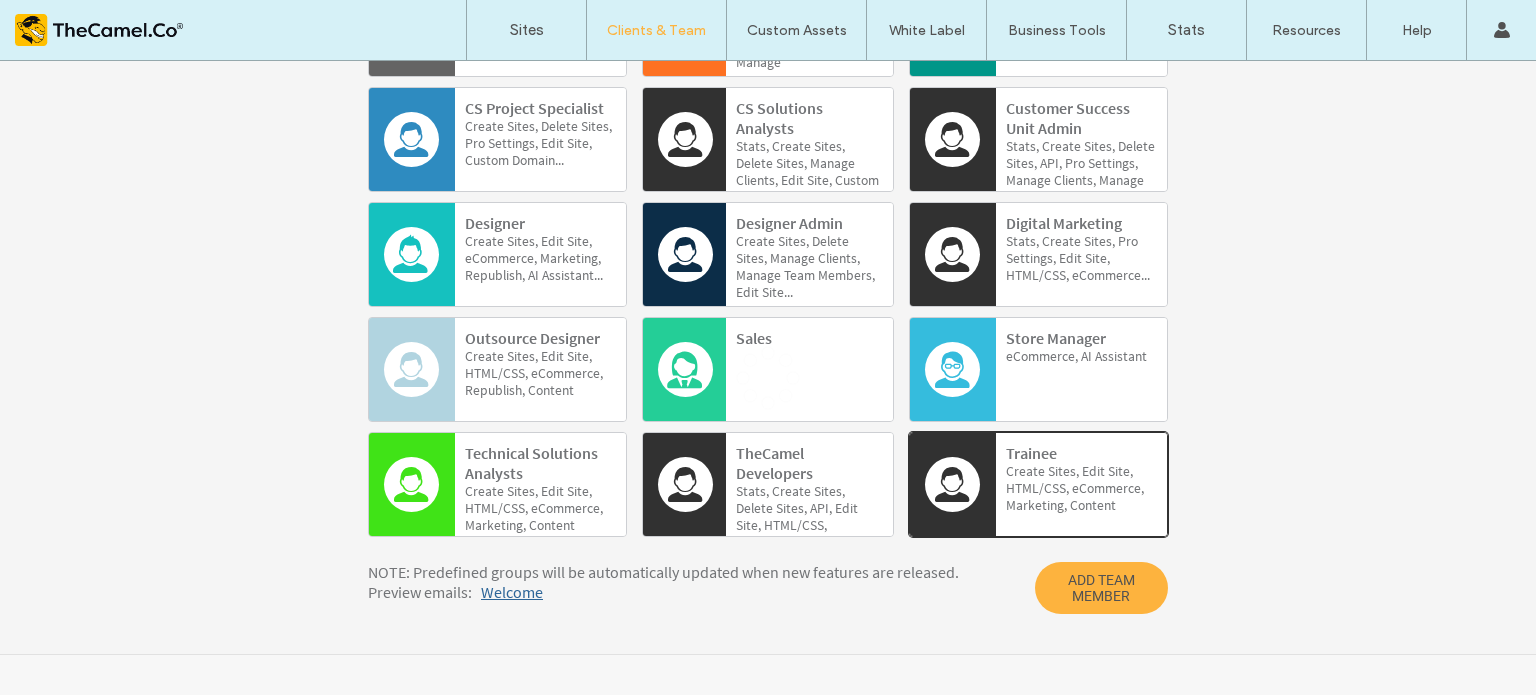 type 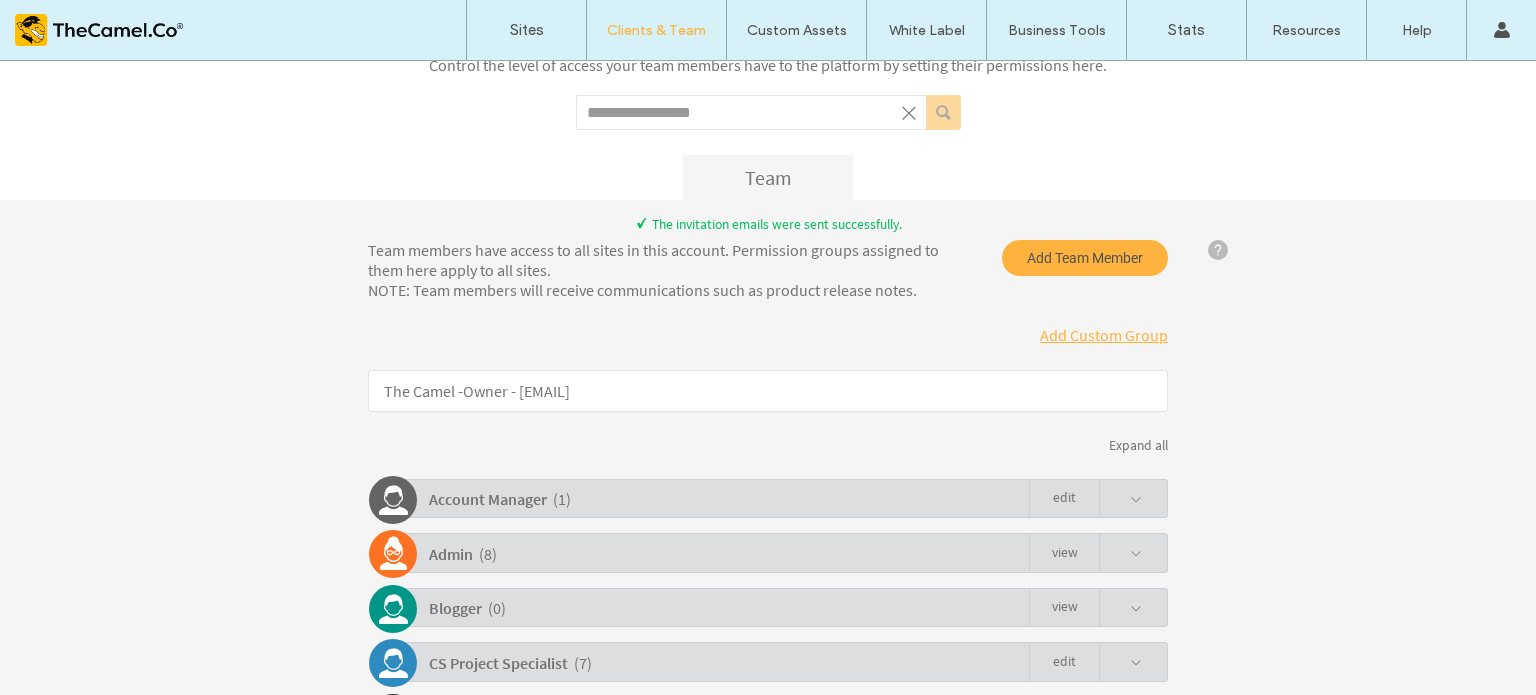scroll, scrollTop: 107, scrollLeft: 0, axis: vertical 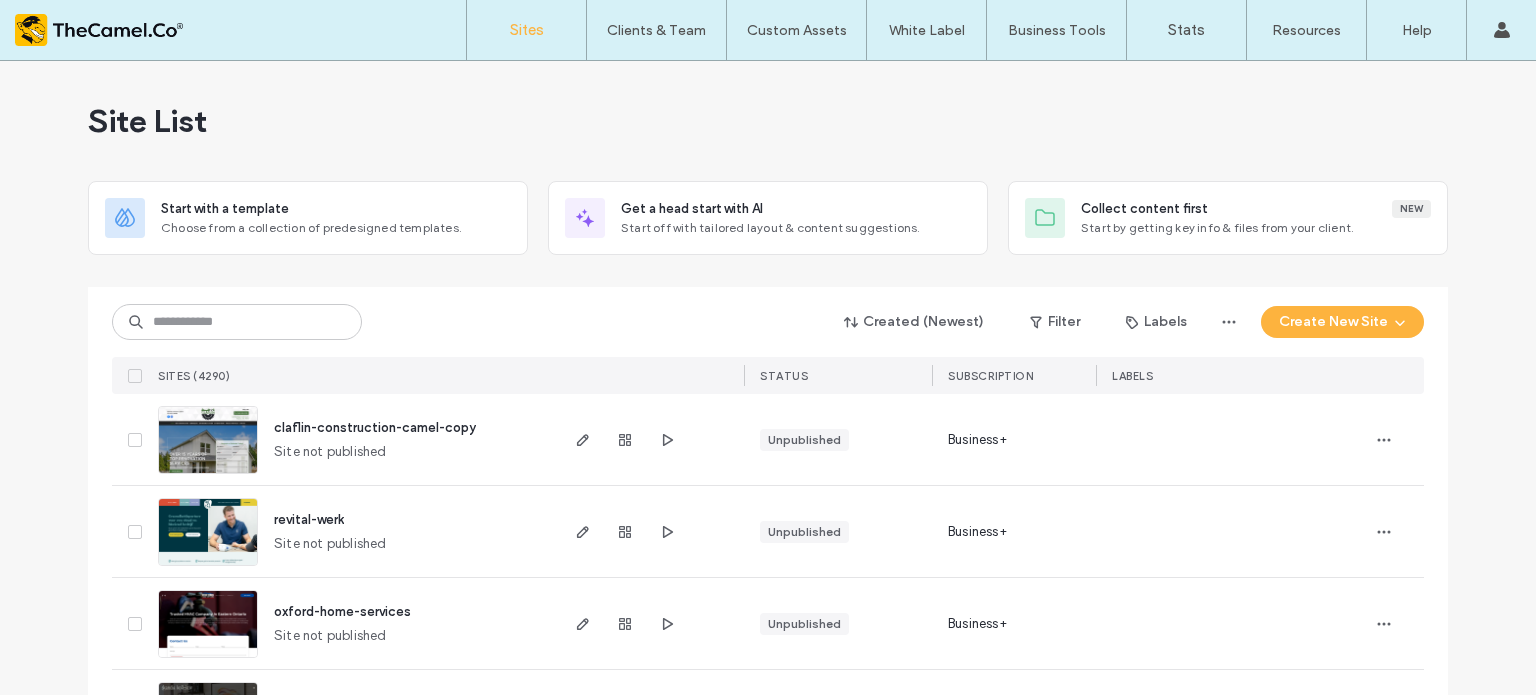 click on "Site List" at bounding box center [768, 121] 